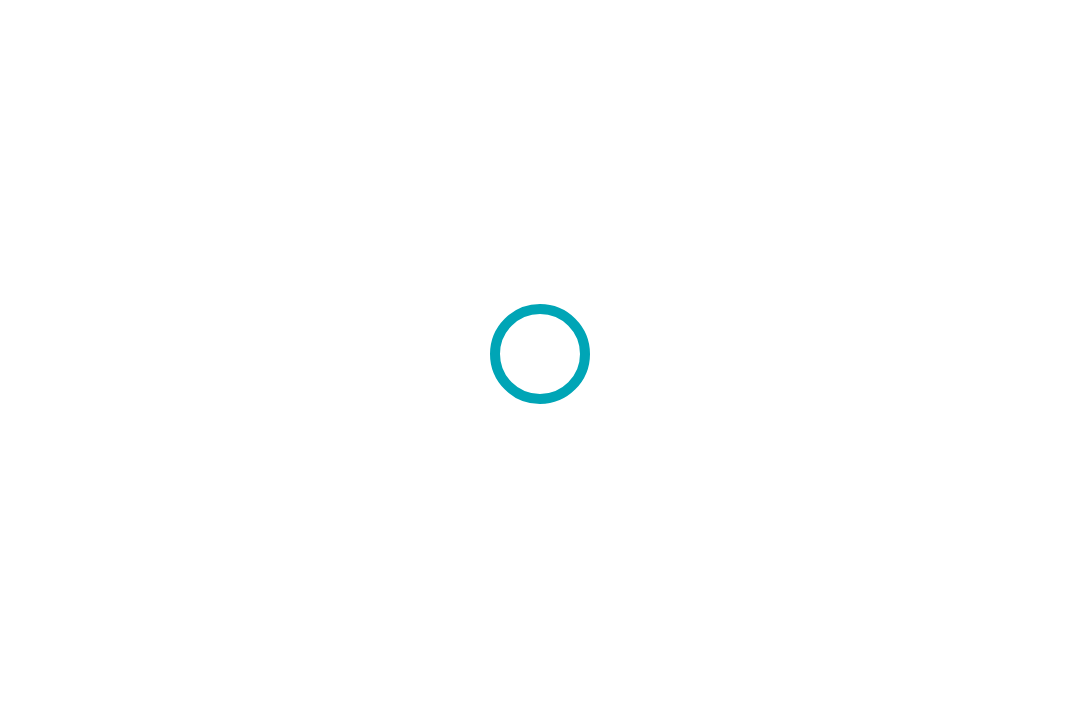 scroll, scrollTop: 0, scrollLeft: 0, axis: both 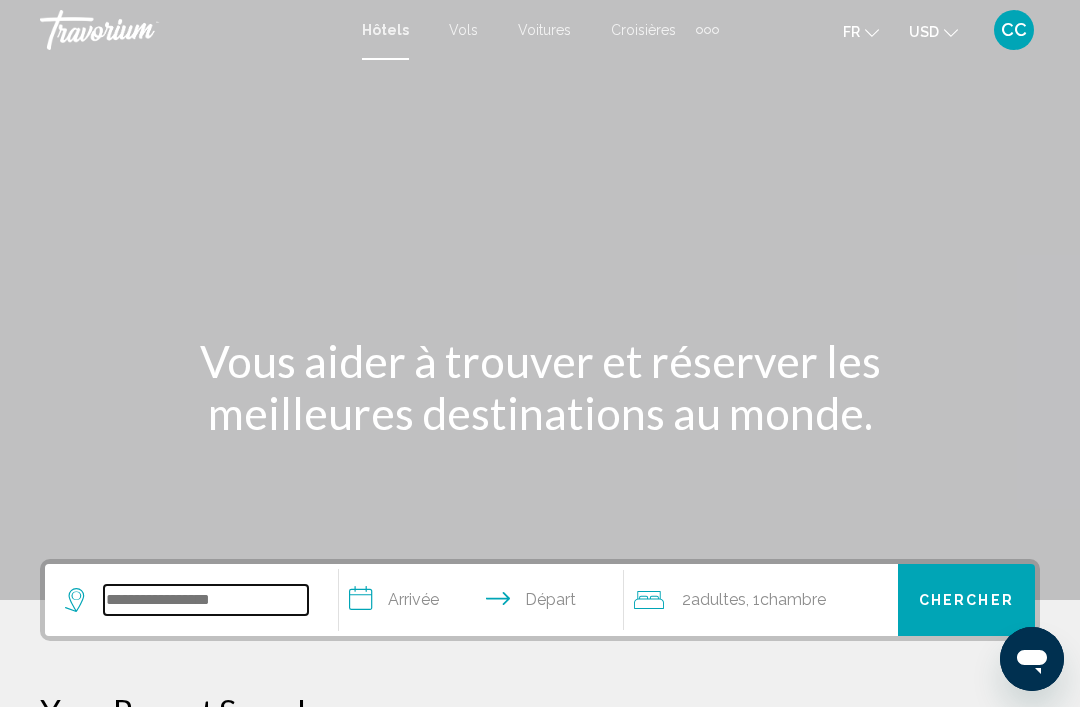 click at bounding box center (206, 600) 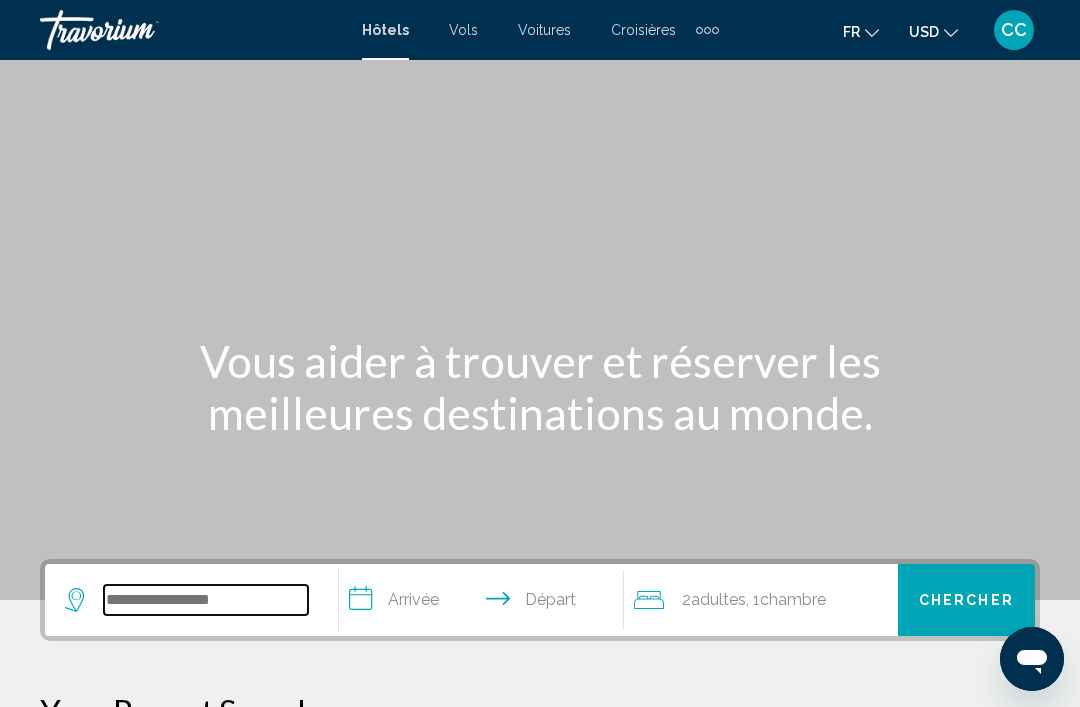 scroll, scrollTop: 42, scrollLeft: 0, axis: vertical 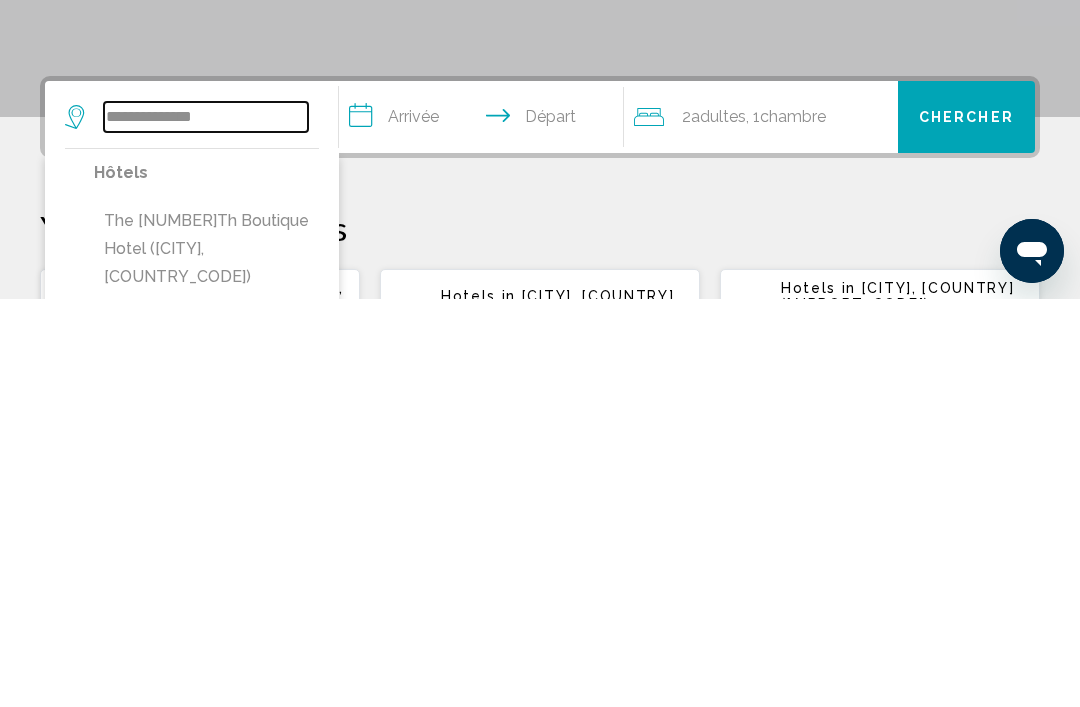 type on "**********" 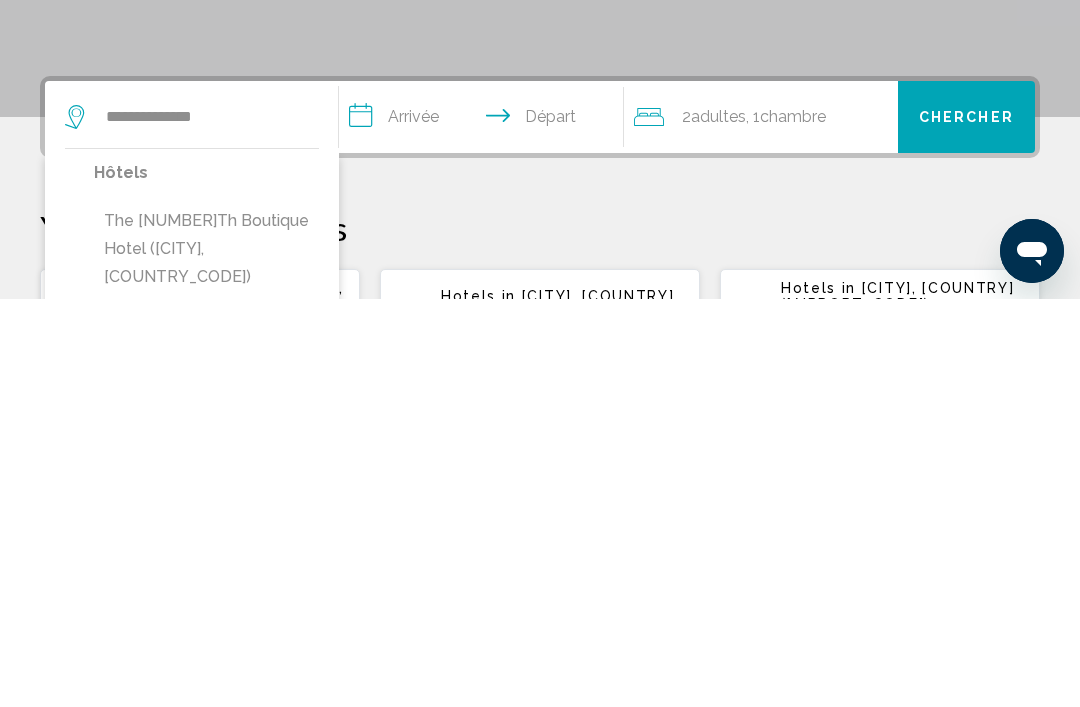 click on "The [NUMBER]th Boutique Hotel ([CITY], [COUNTRY_CODE])" at bounding box center (206, 657) 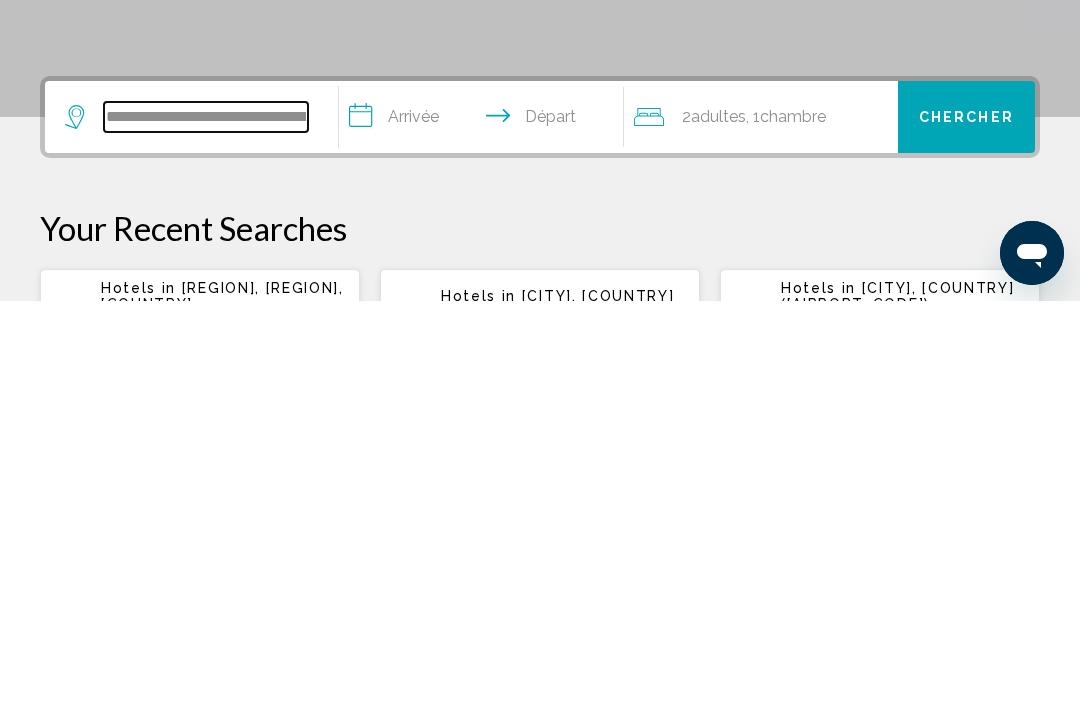 scroll, scrollTop: 85, scrollLeft: 0, axis: vertical 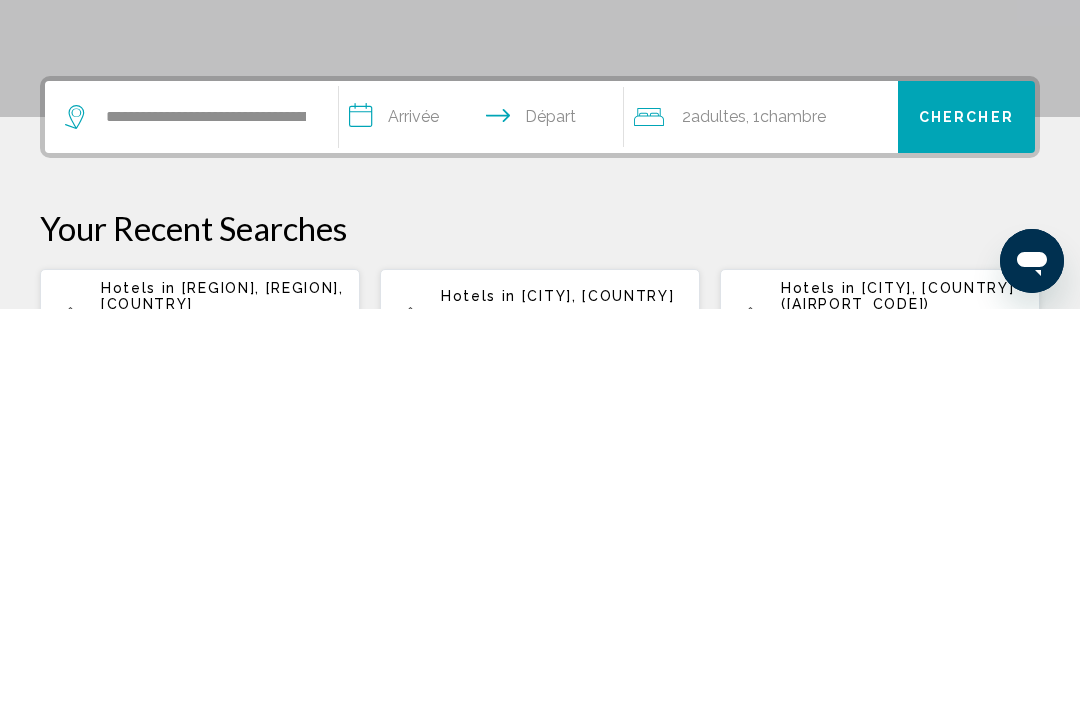 click on "**********" at bounding box center (485, 518) 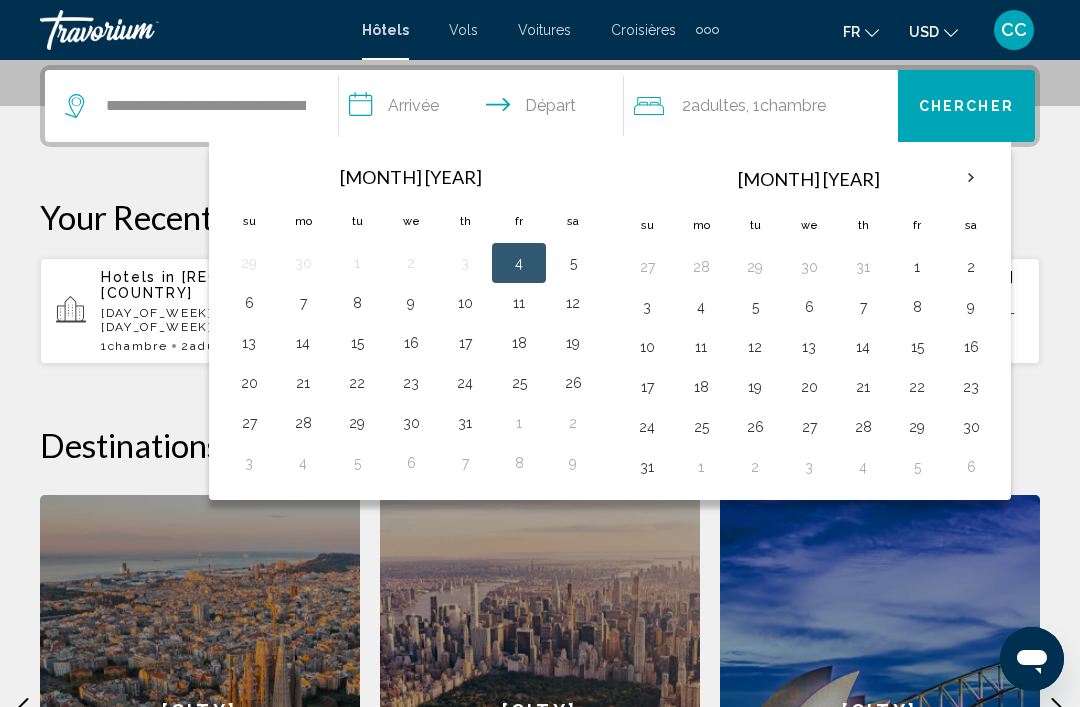 click on "19" at bounding box center (573, 343) 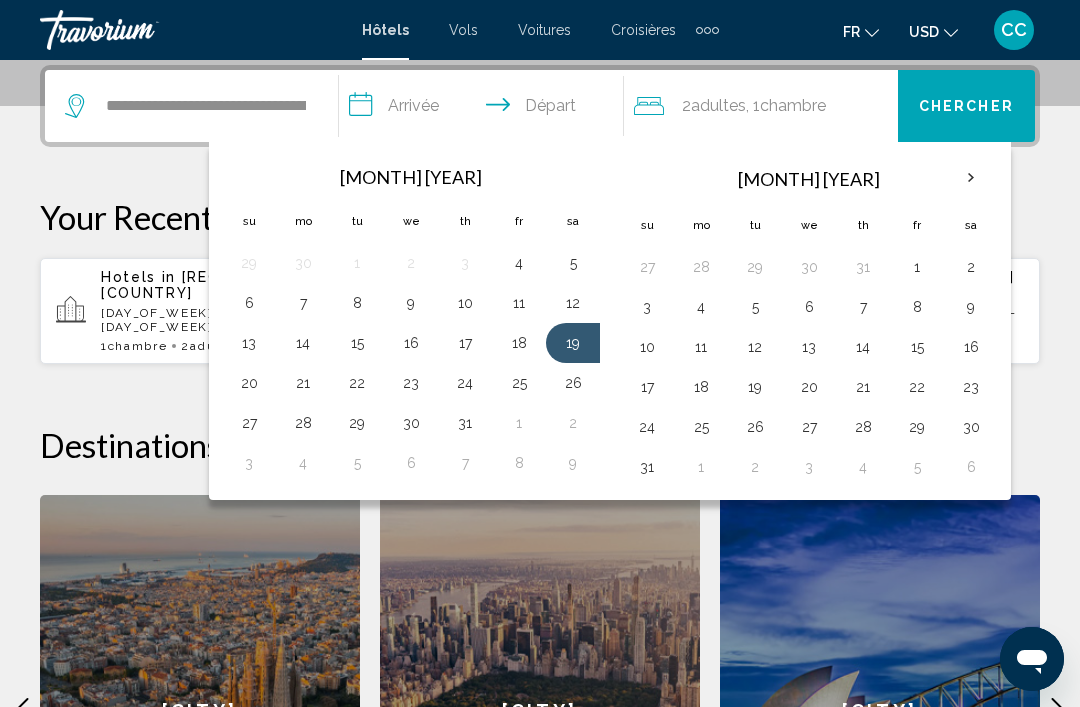 click on "22" at bounding box center [357, 383] 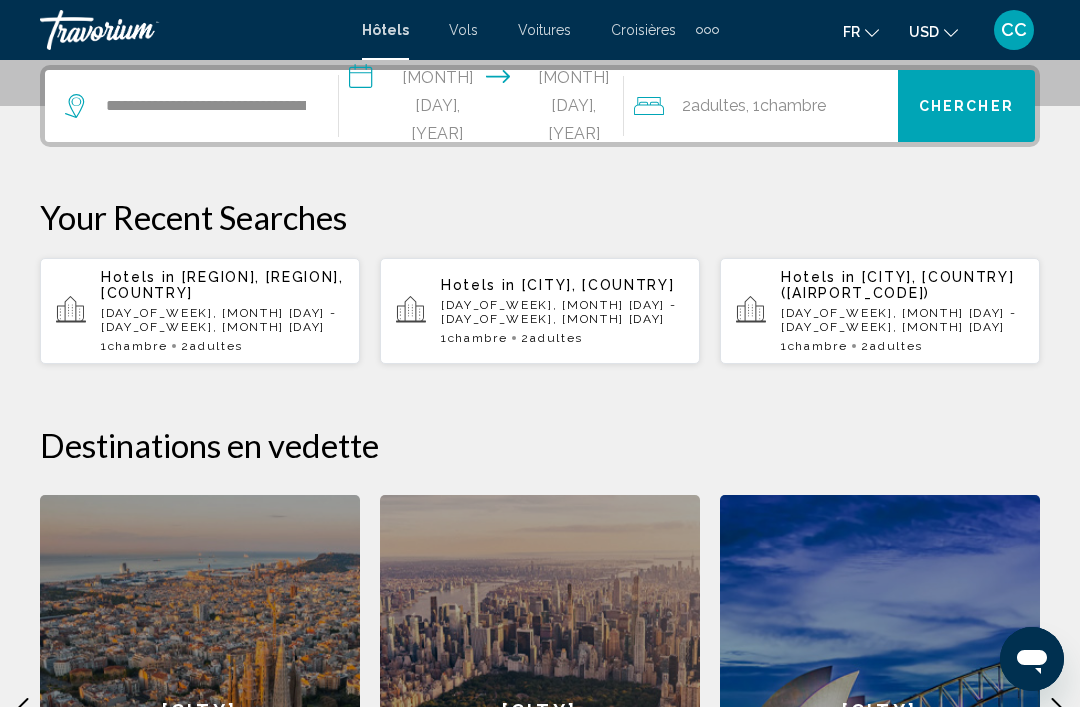 click on "Chercher" at bounding box center (966, 107) 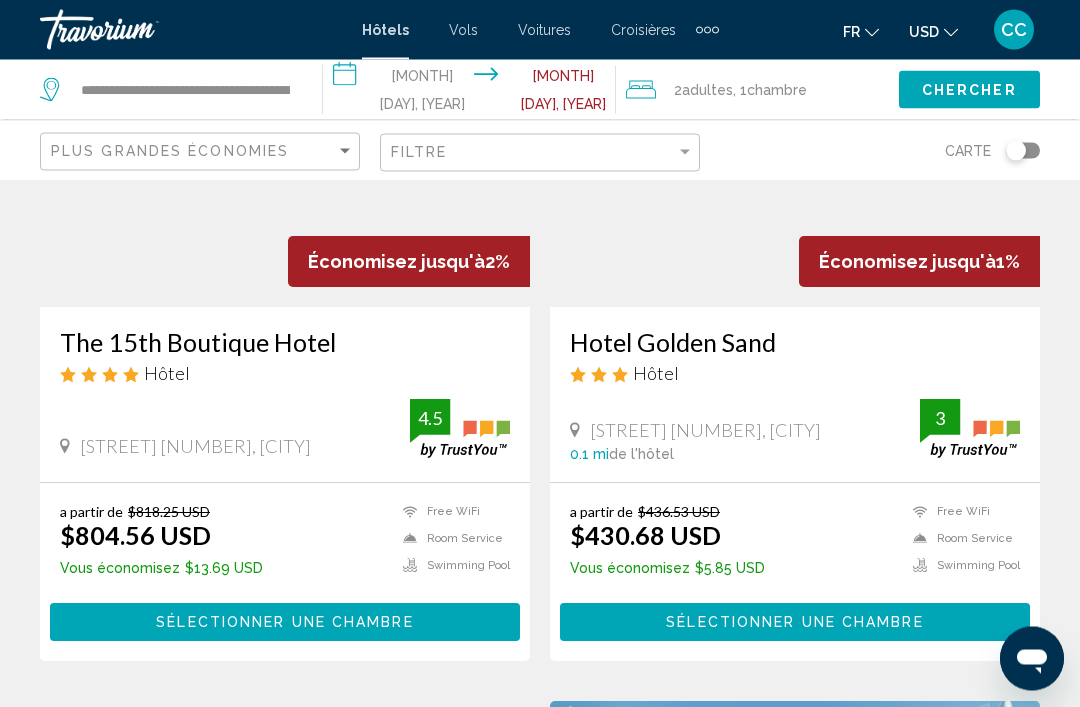 scroll, scrollTop: 263, scrollLeft: 0, axis: vertical 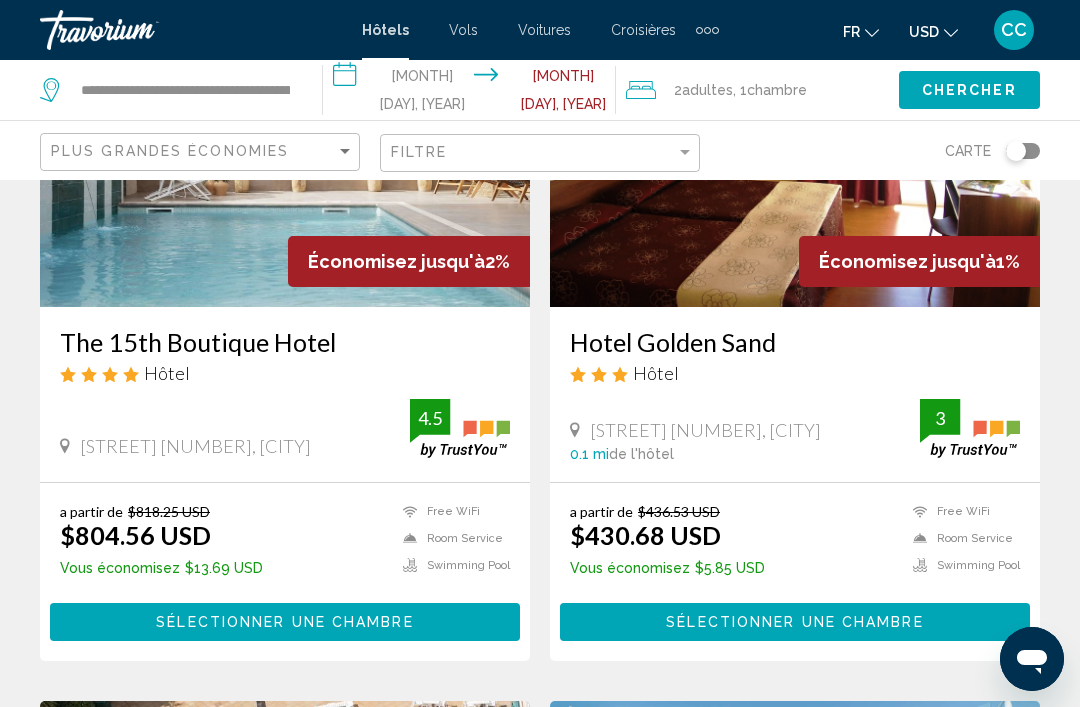click at bounding box center [951, 33] 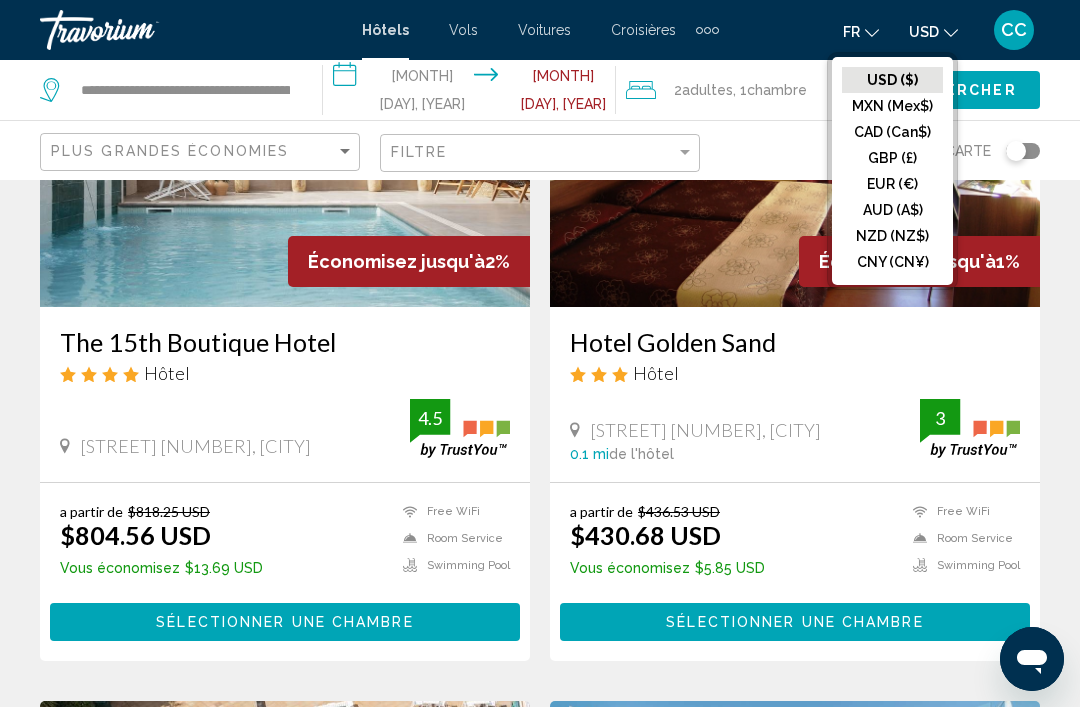 click on "EUR (€)" at bounding box center (892, 80) 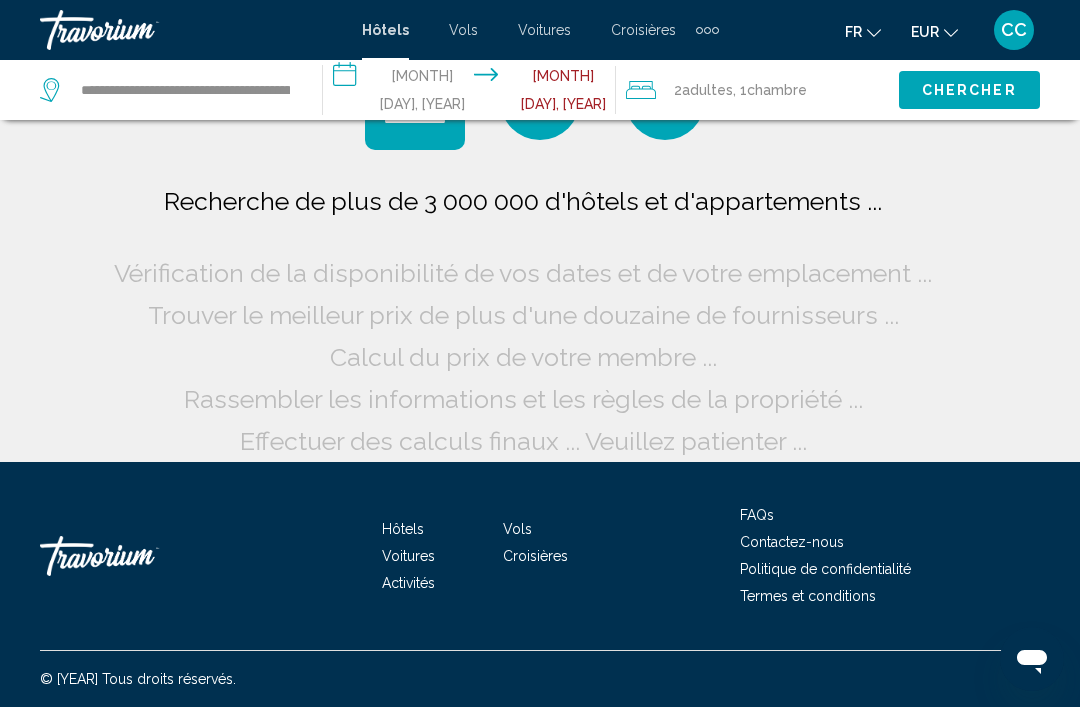 scroll, scrollTop: 36, scrollLeft: 0, axis: vertical 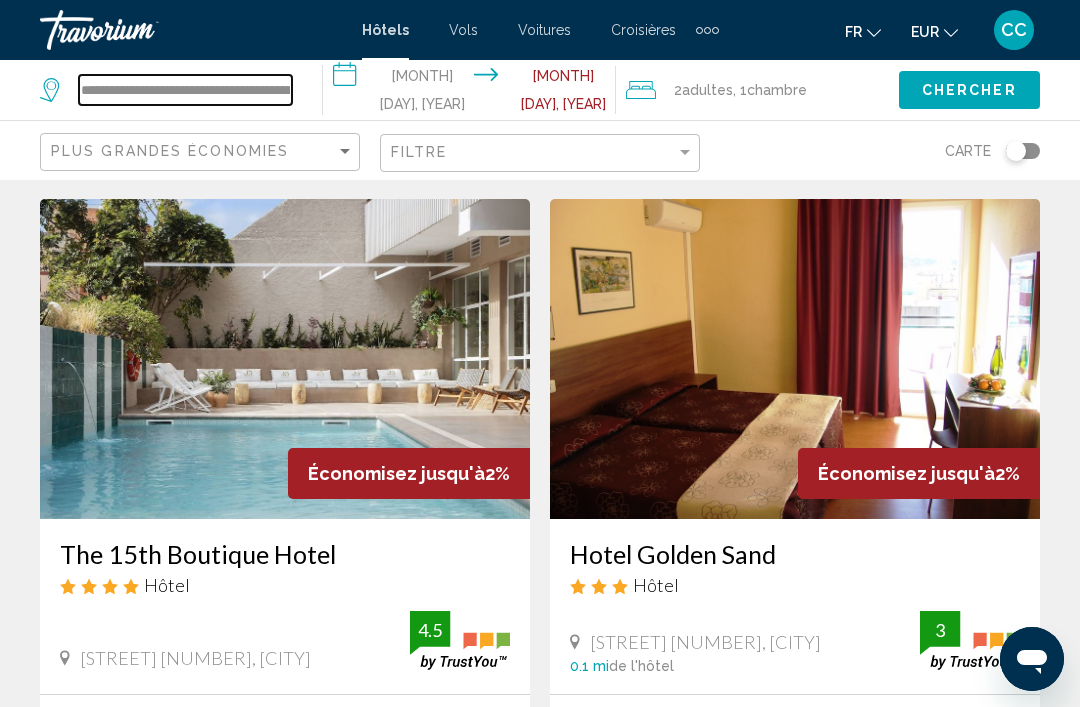 click on "**********" at bounding box center [185, 90] 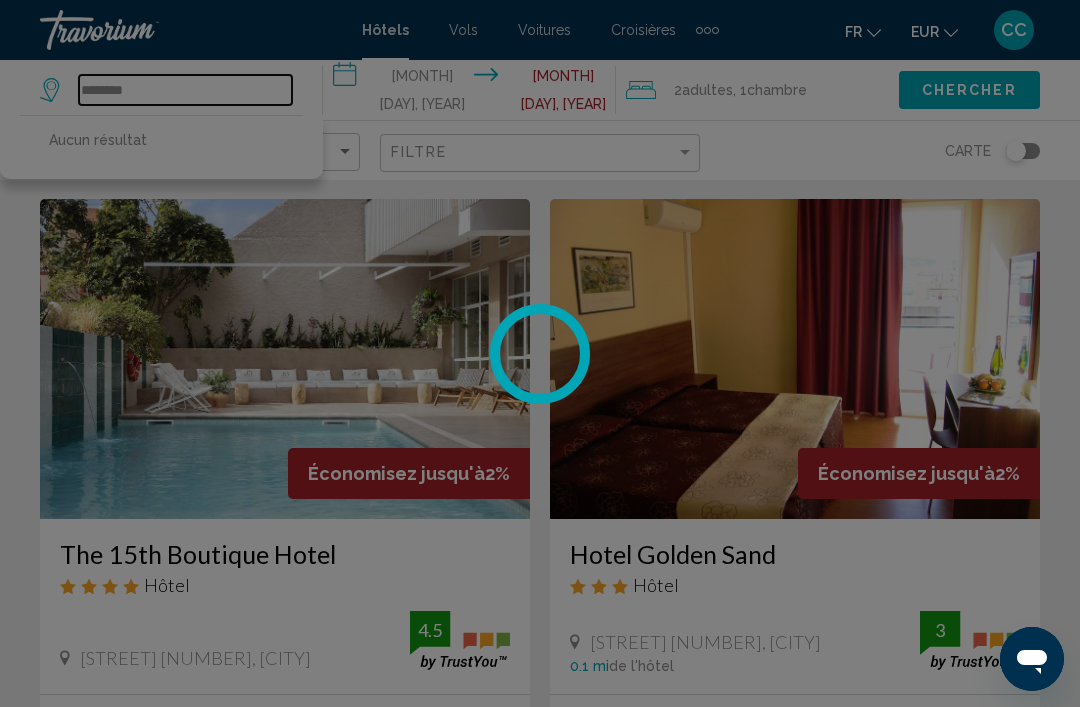 type on "*********" 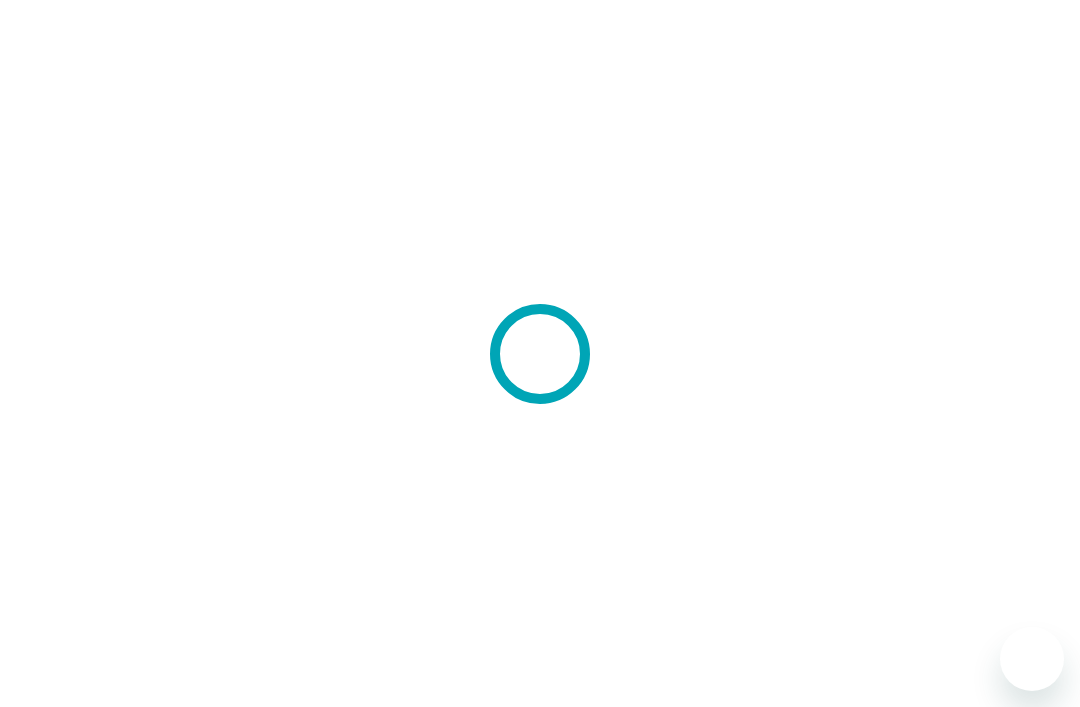 scroll, scrollTop: 0, scrollLeft: 0, axis: both 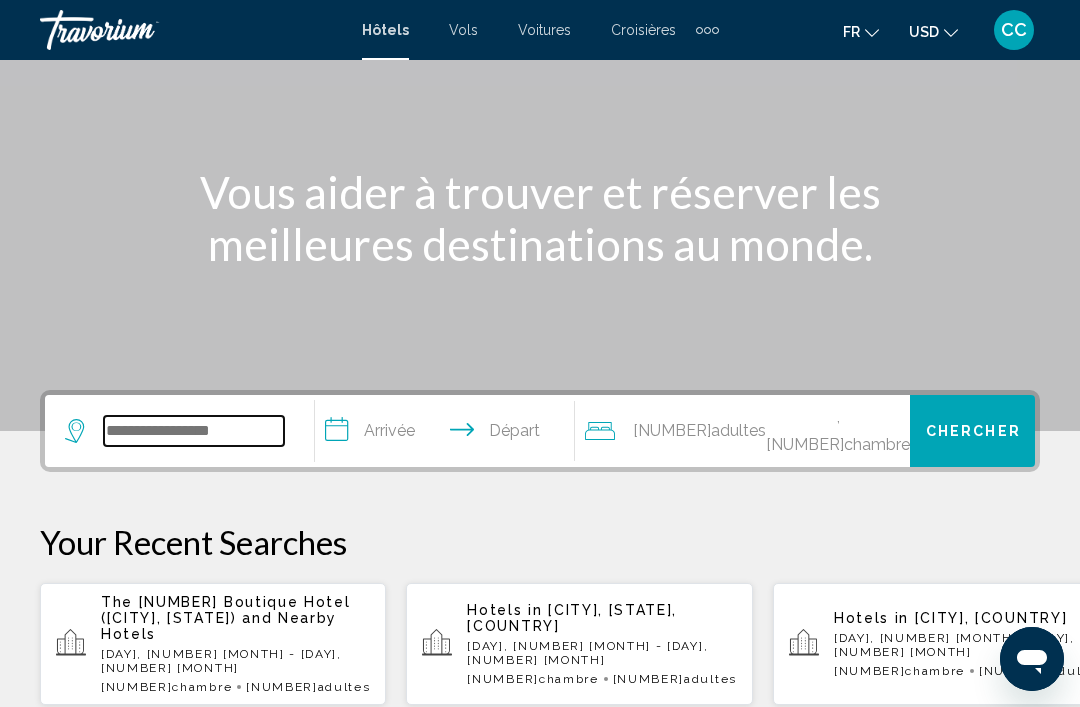 click at bounding box center (194, 431) 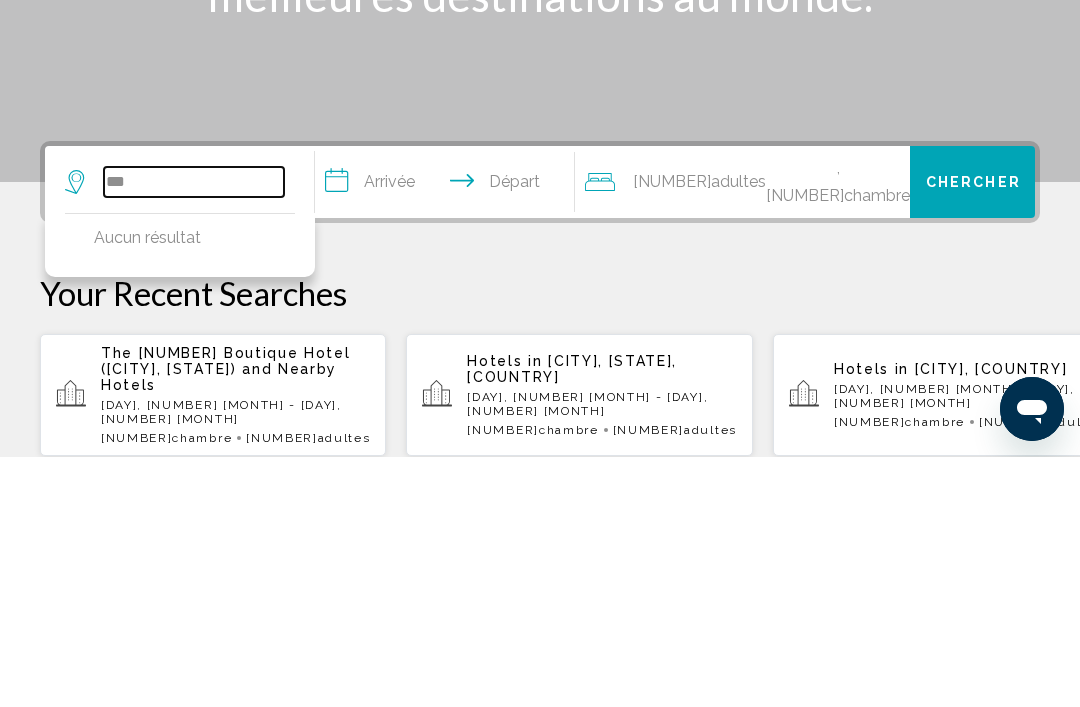 type on "****" 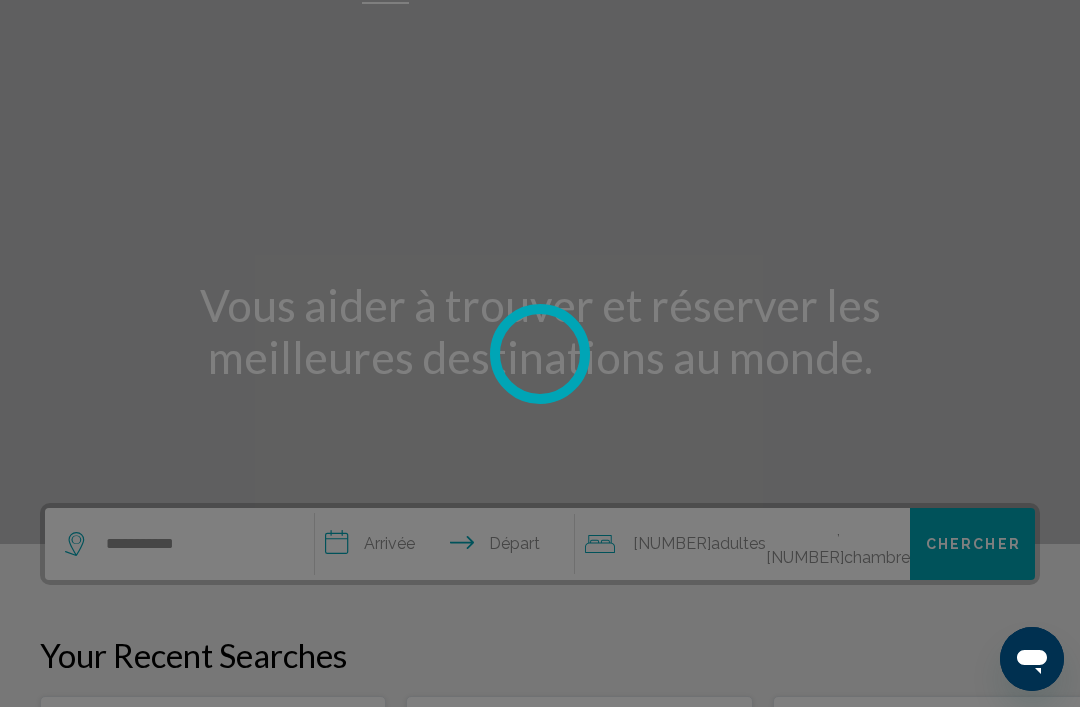scroll, scrollTop: 0, scrollLeft: 0, axis: both 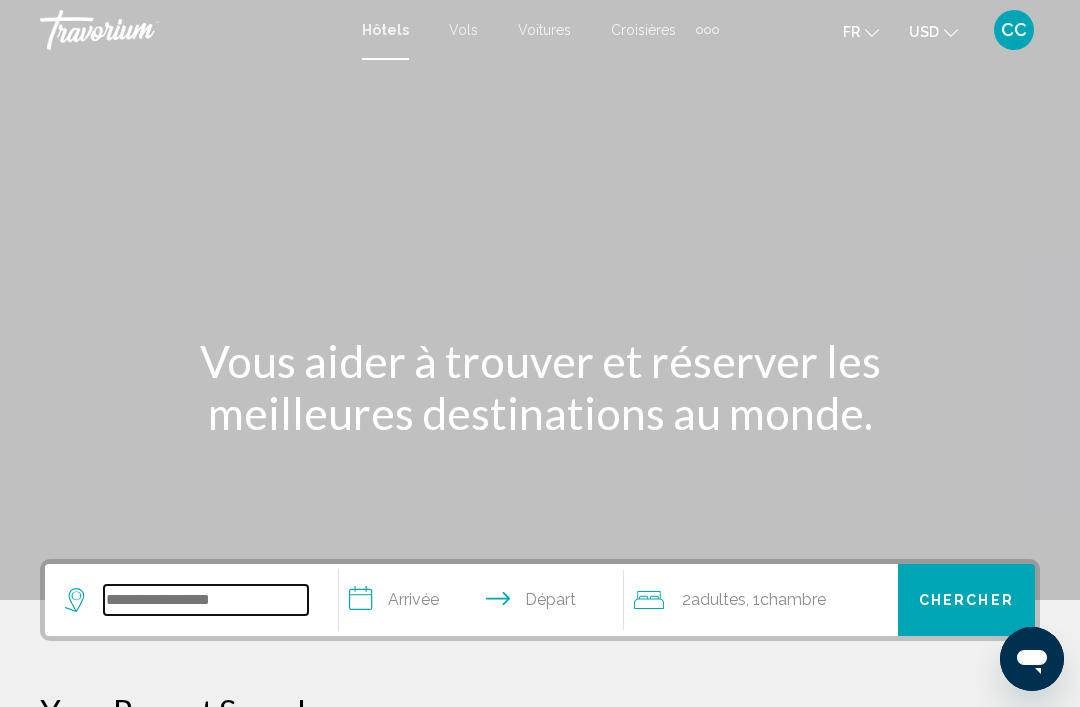 click at bounding box center (206, 600) 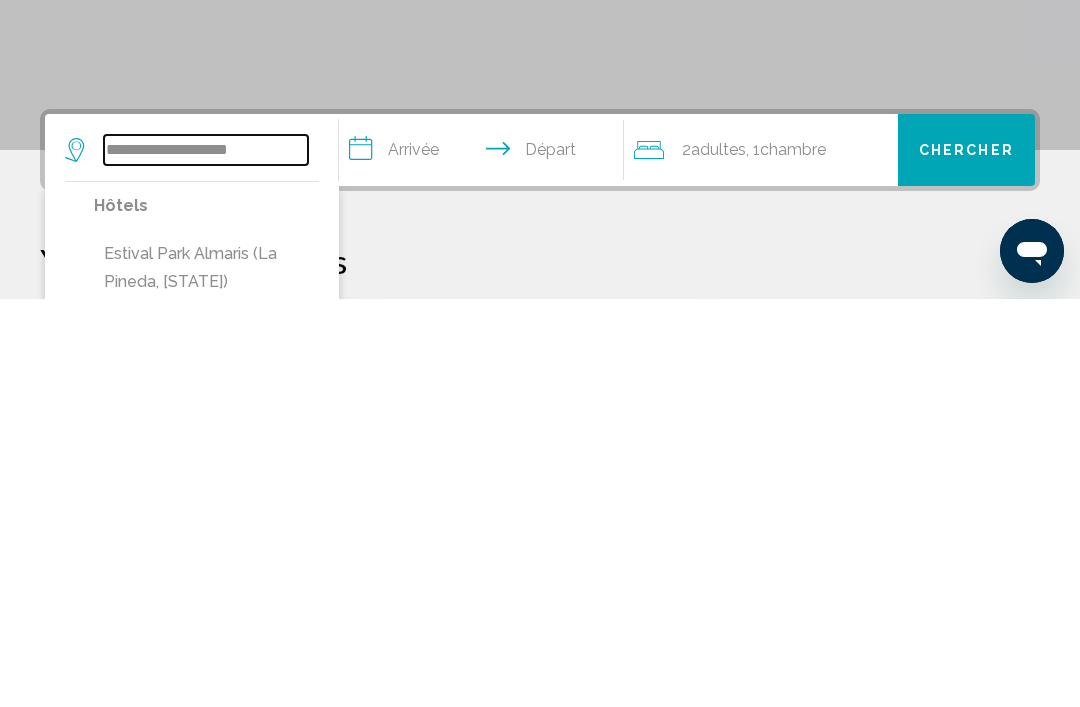 type on "**********" 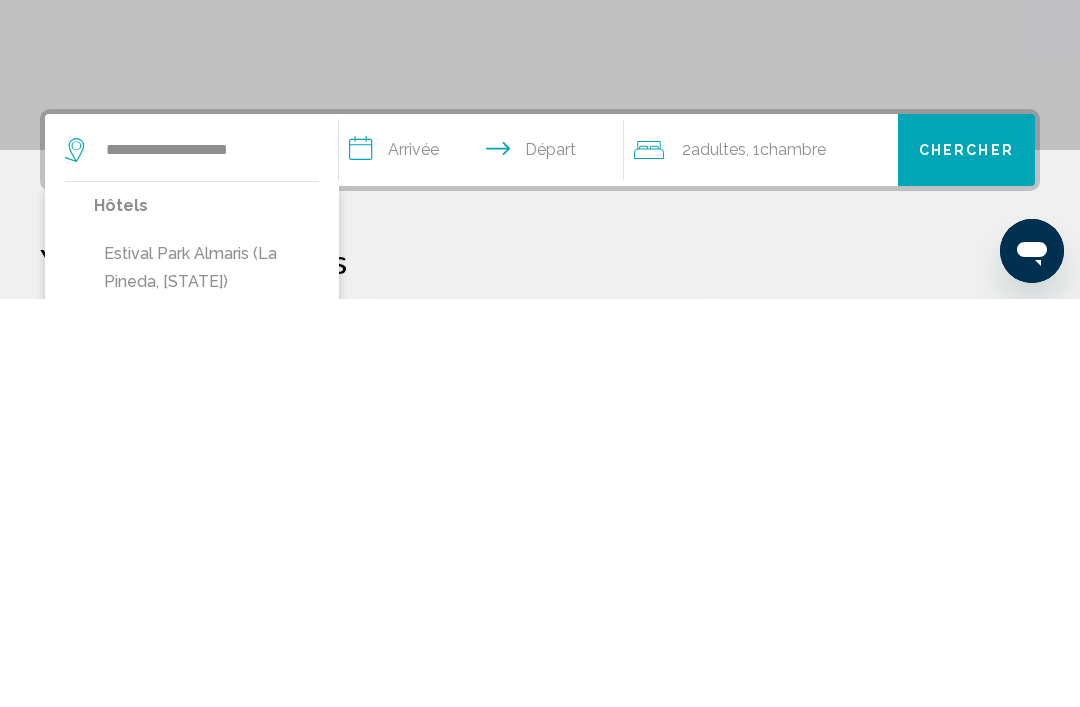 click on "Estival Park Almaris (La Pineda, [STATE])" at bounding box center [206, 676] 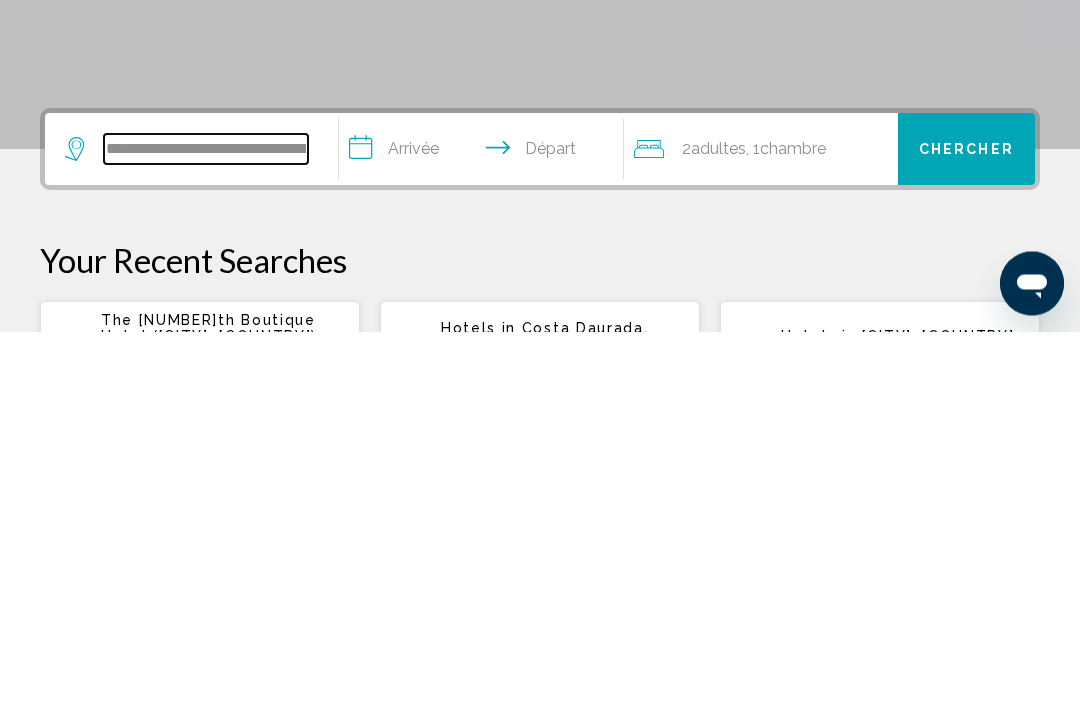 scroll, scrollTop: 85, scrollLeft: 0, axis: vertical 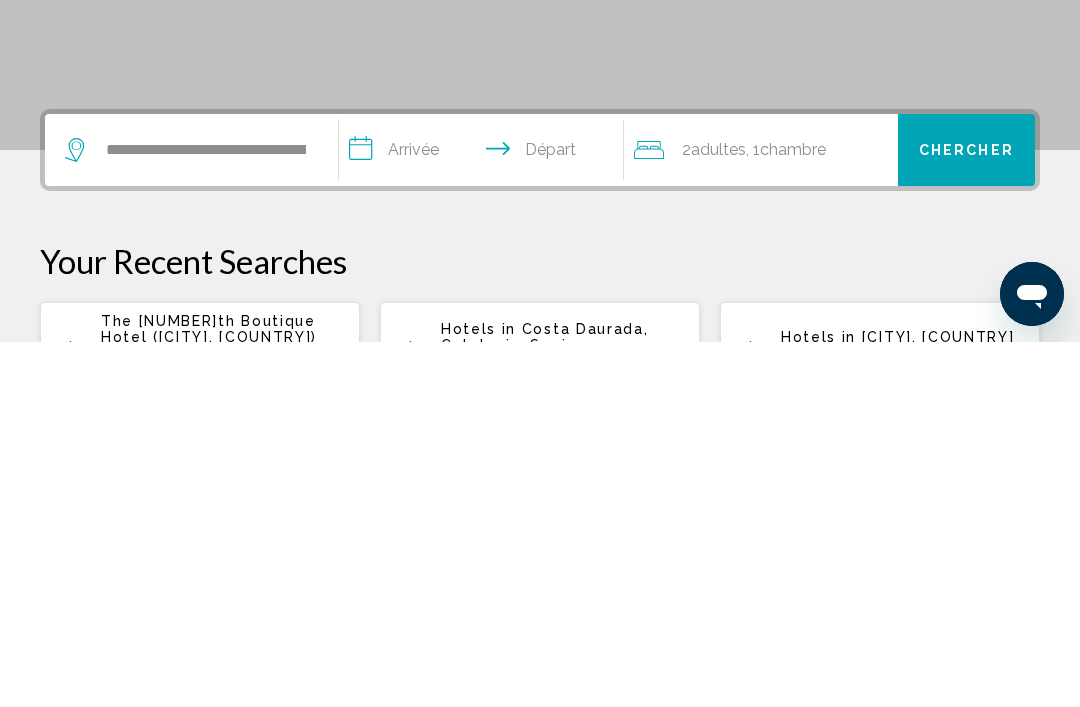 click on "**********" at bounding box center [485, 518] 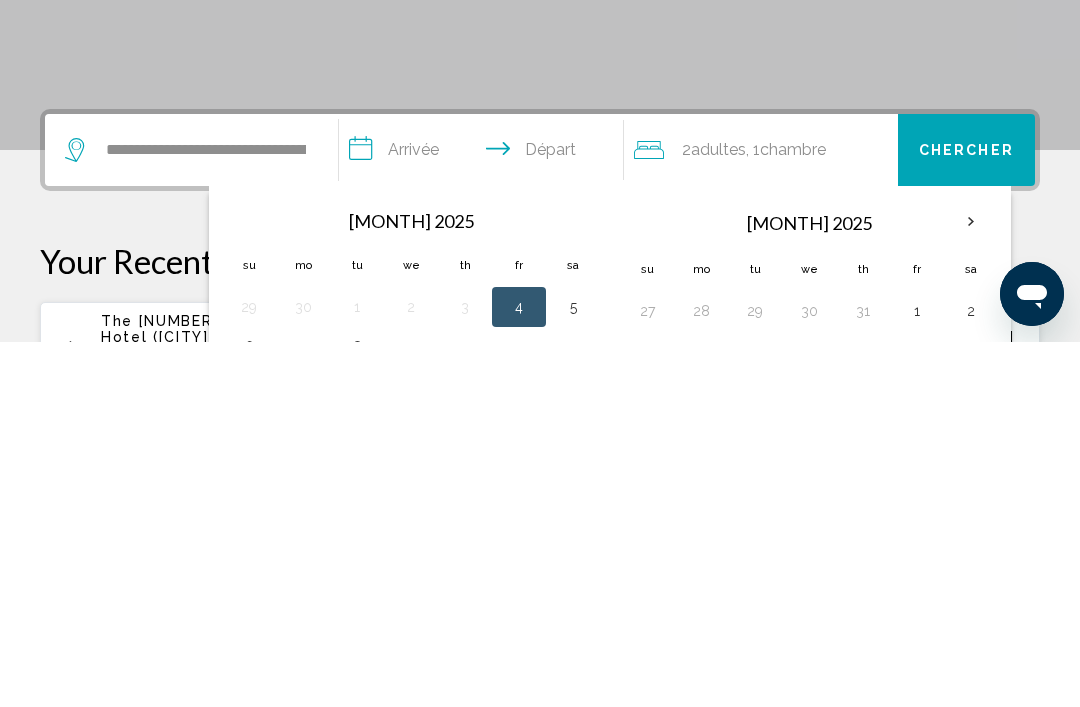 scroll, scrollTop: 494, scrollLeft: 0, axis: vertical 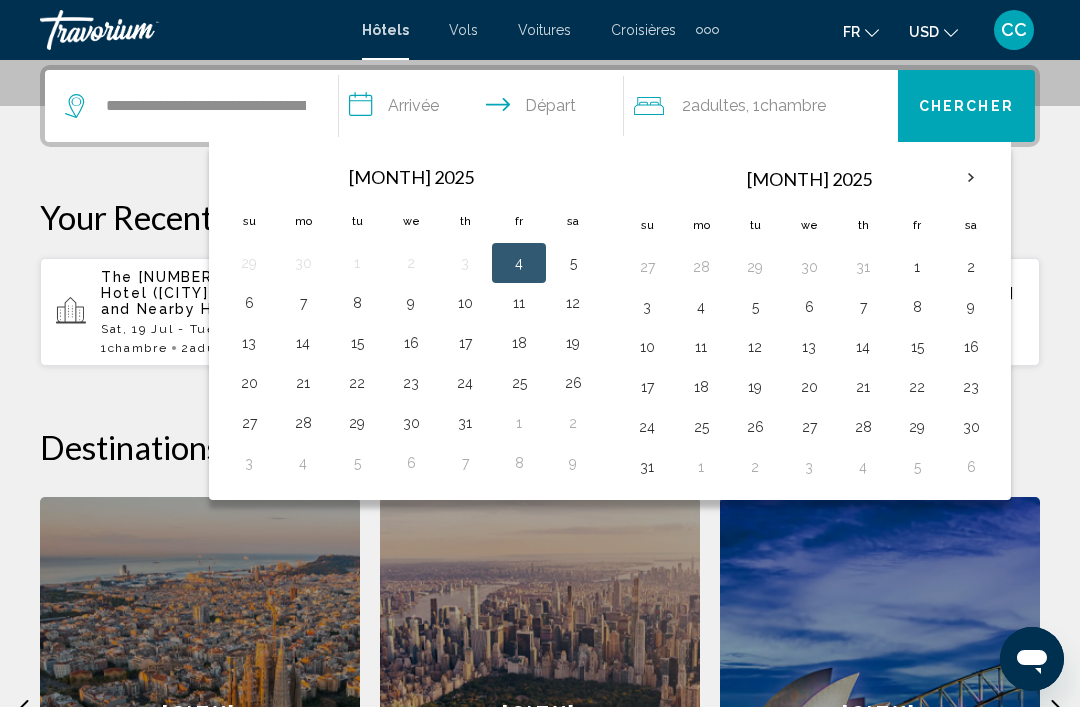 click on "19" at bounding box center (573, 343) 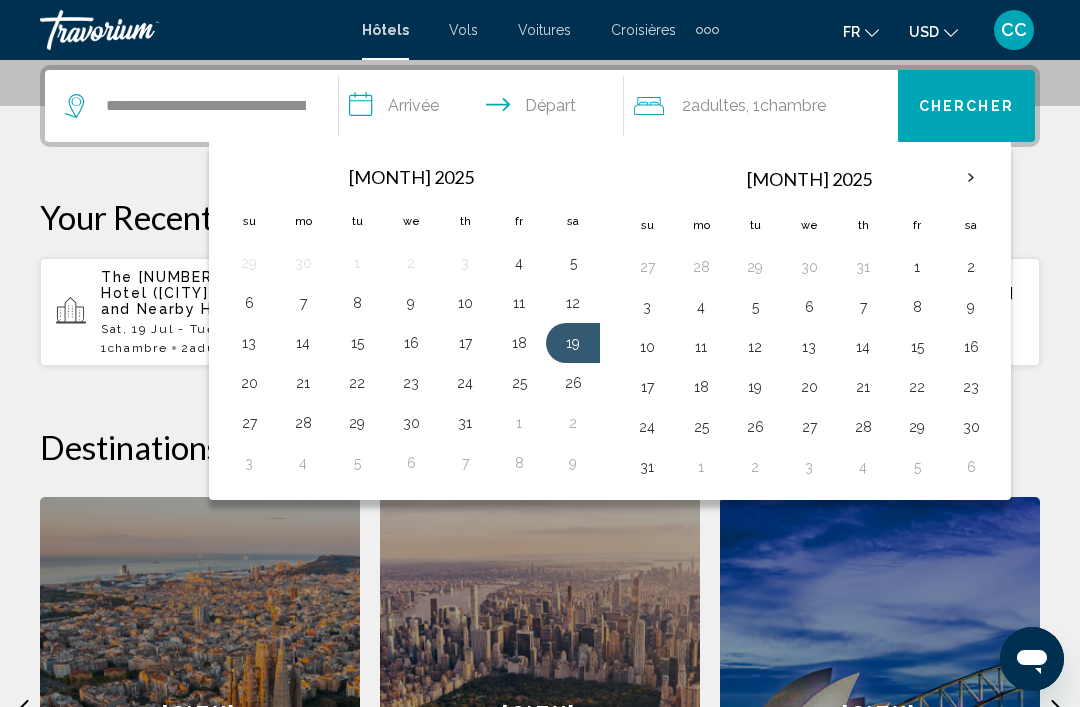click on "22" at bounding box center [357, 383] 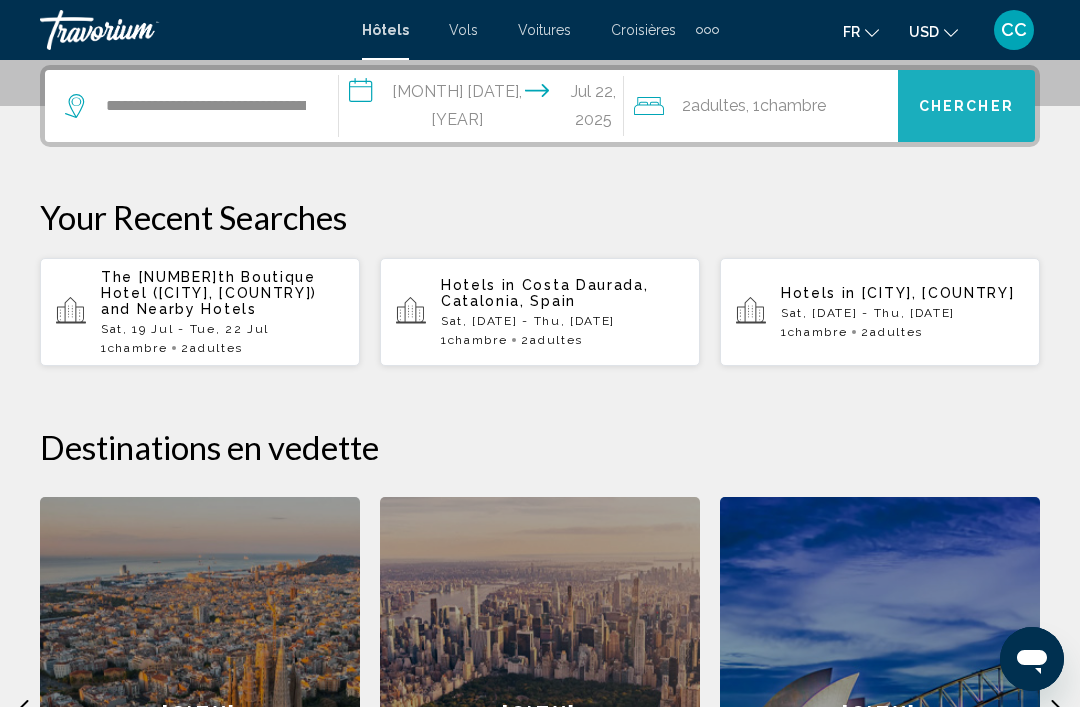 click on "Chercher" at bounding box center [966, 106] 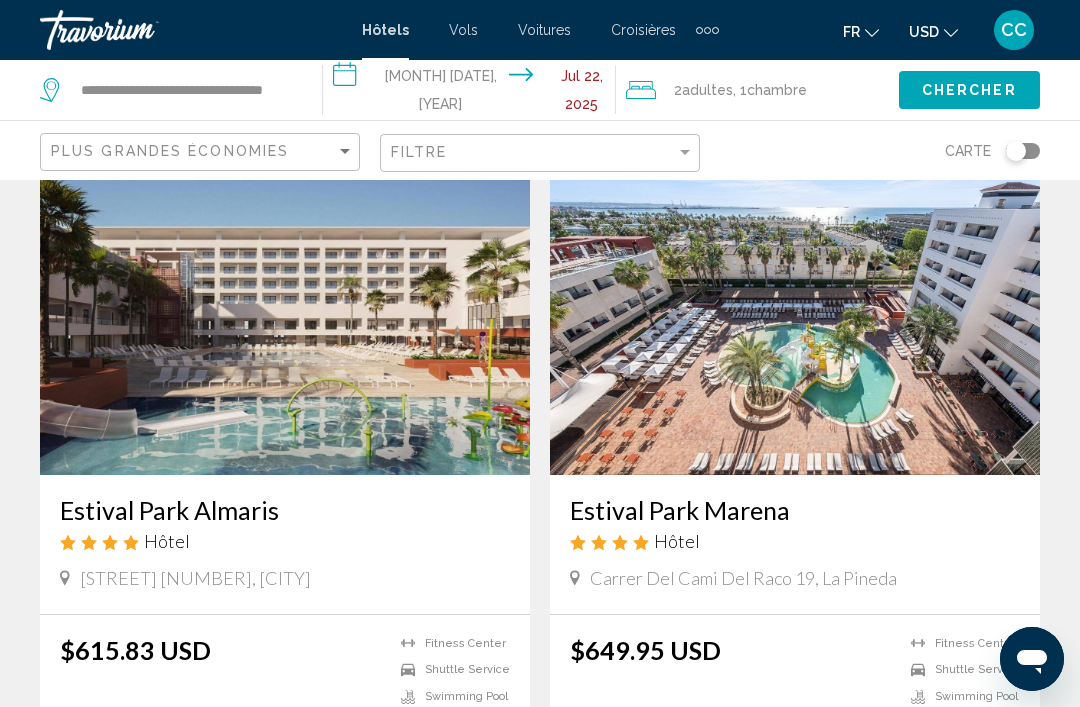 scroll, scrollTop: 97, scrollLeft: 0, axis: vertical 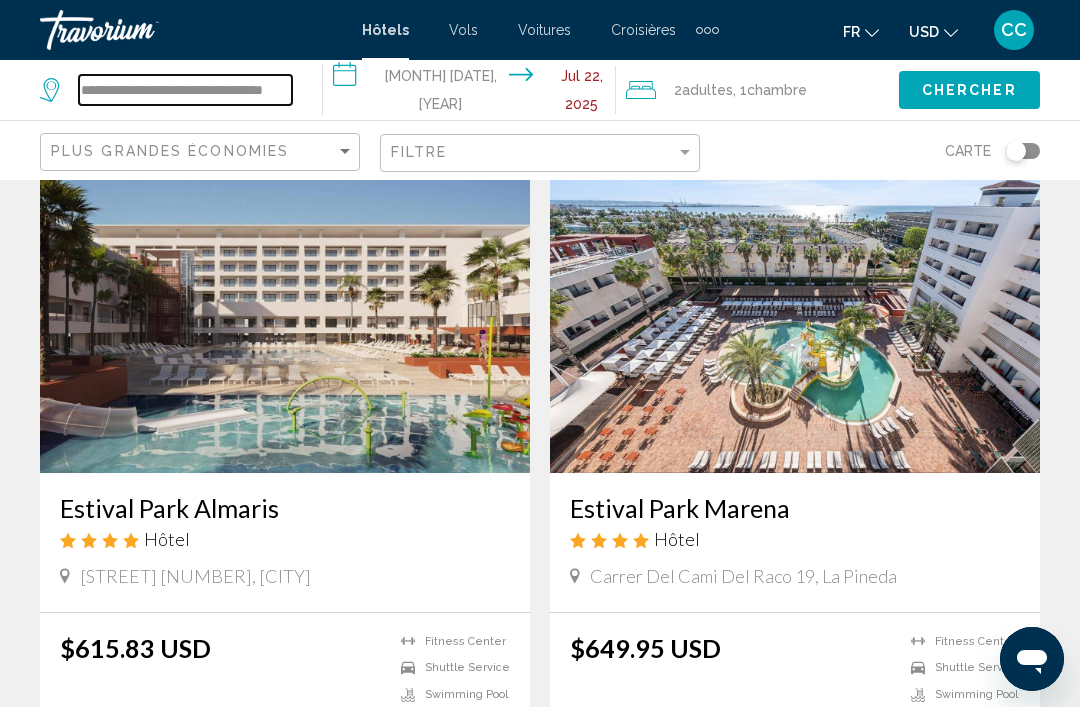 click on "**********" at bounding box center [185, 90] 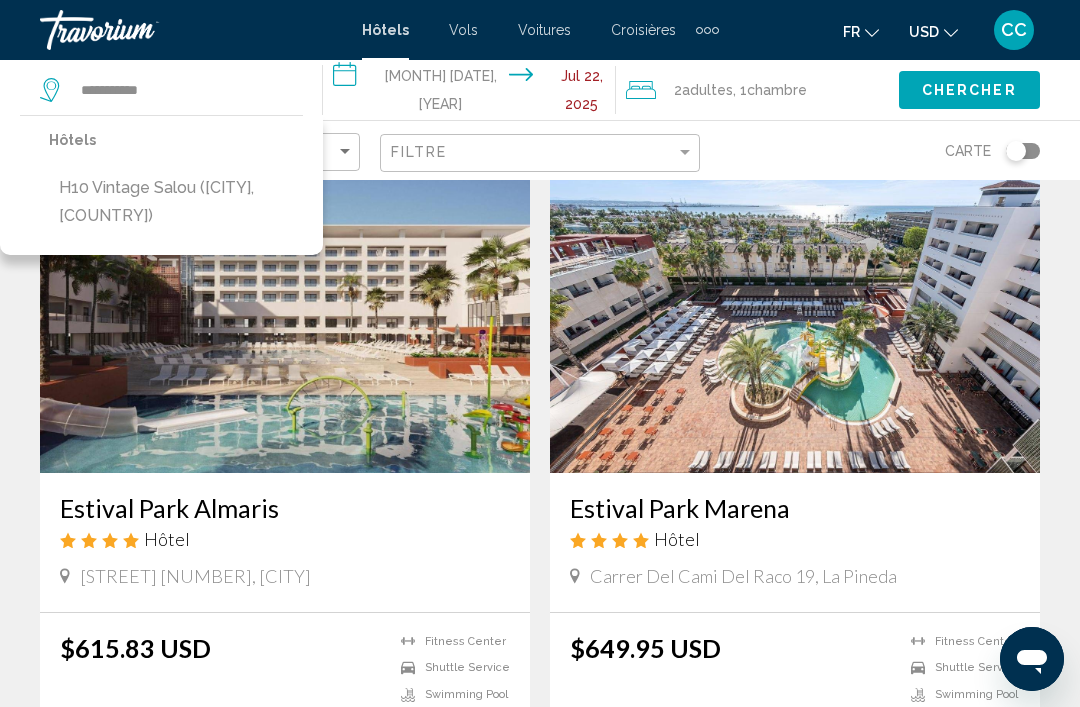 click on "H10 Vintage Salou ([CITY], [COUNTRY])" at bounding box center (176, 202) 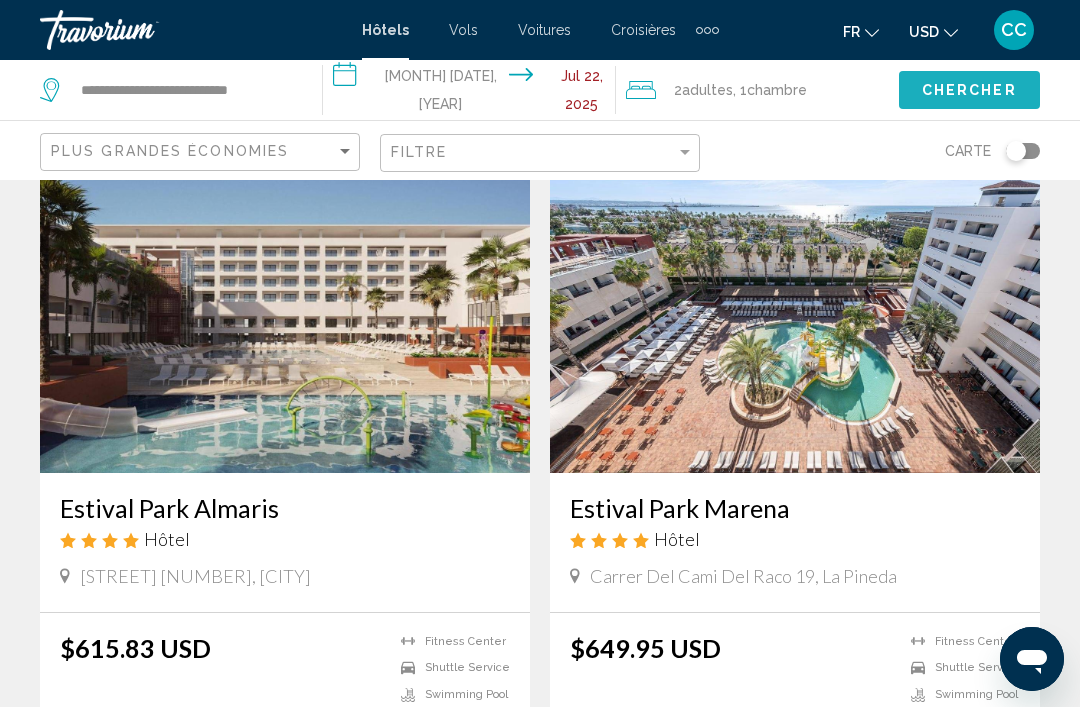 click on "Chercher" at bounding box center (969, 91) 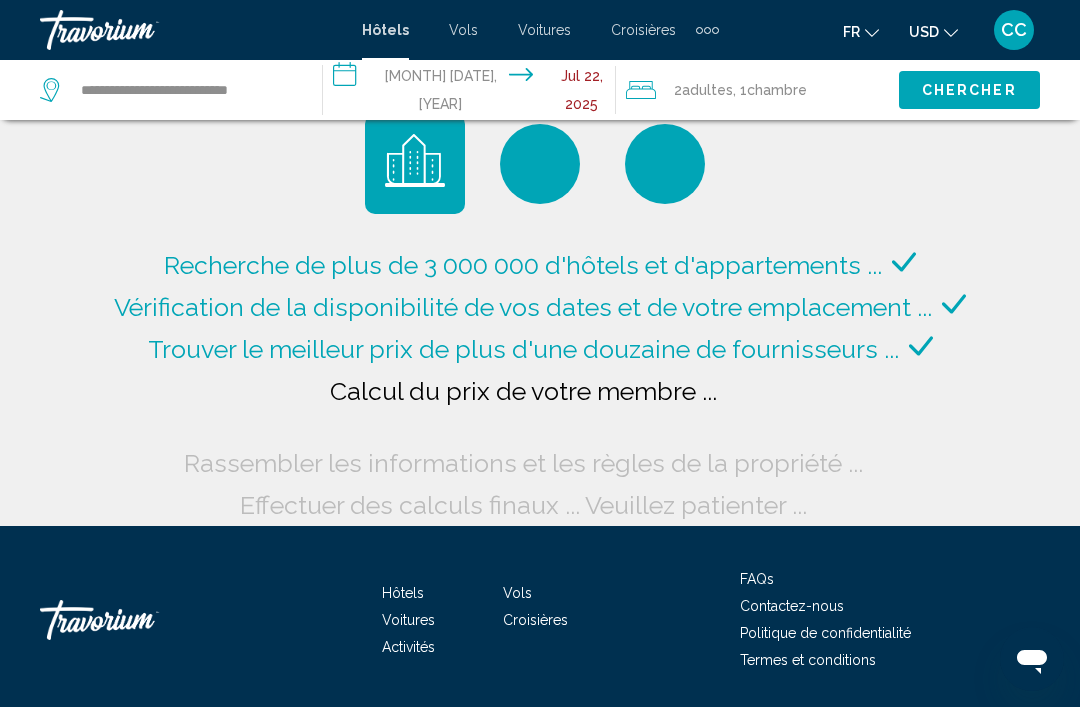 click on "USD" at bounding box center (924, 32) 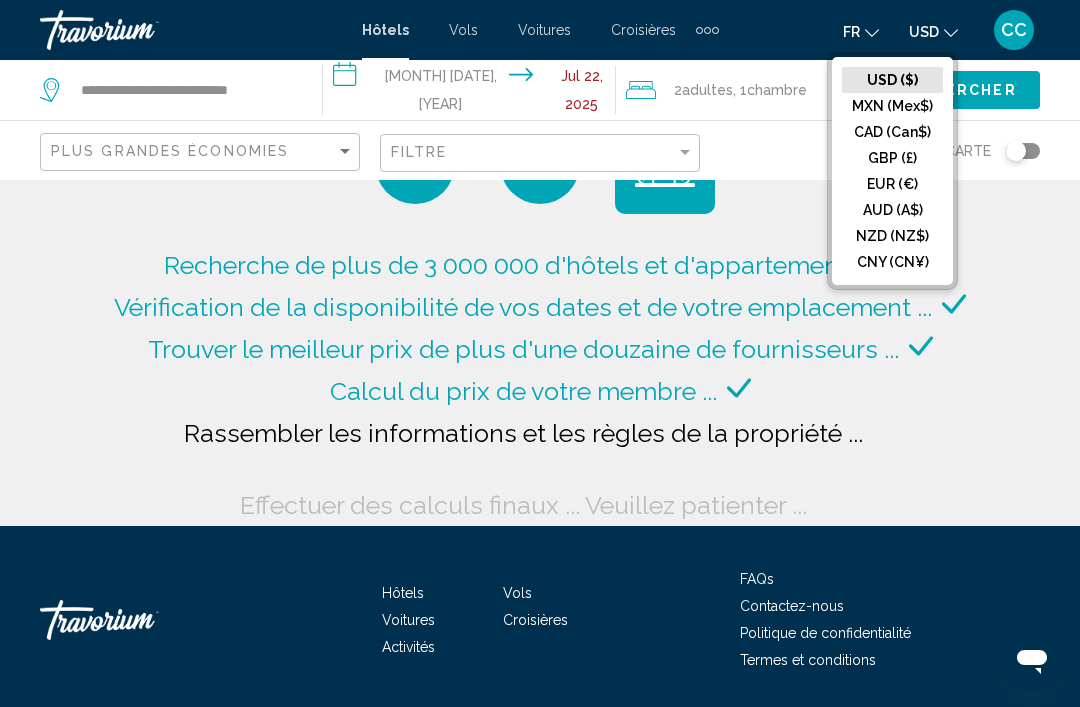 click on "EUR (€)" at bounding box center [892, 80] 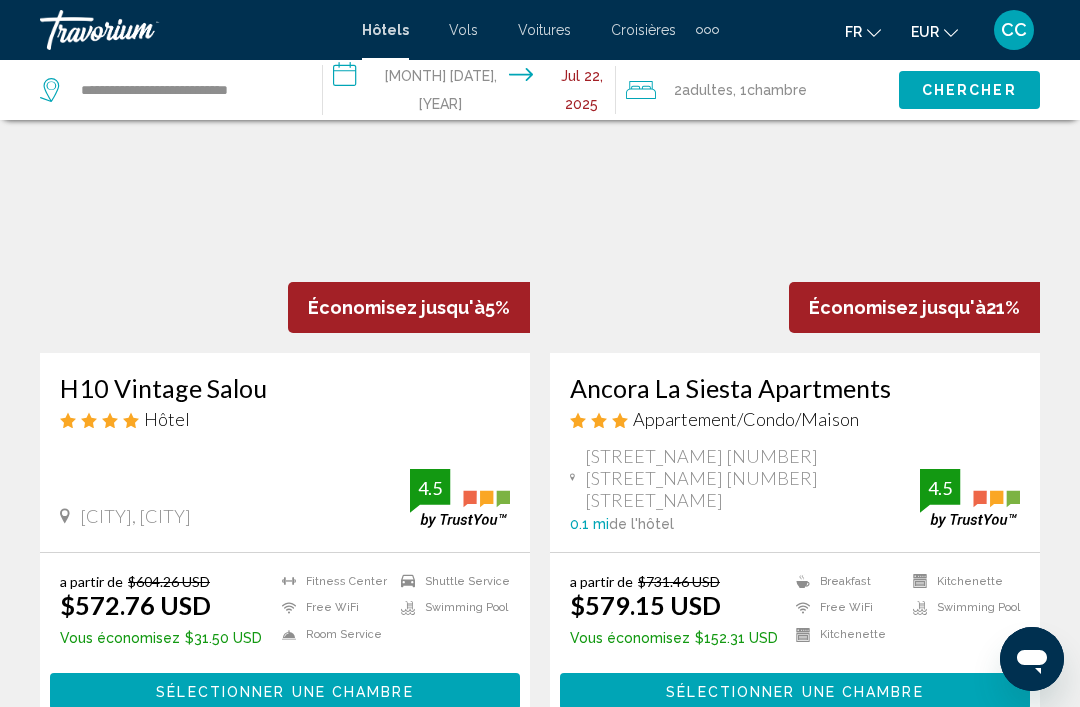 scroll, scrollTop: 216, scrollLeft: 0, axis: vertical 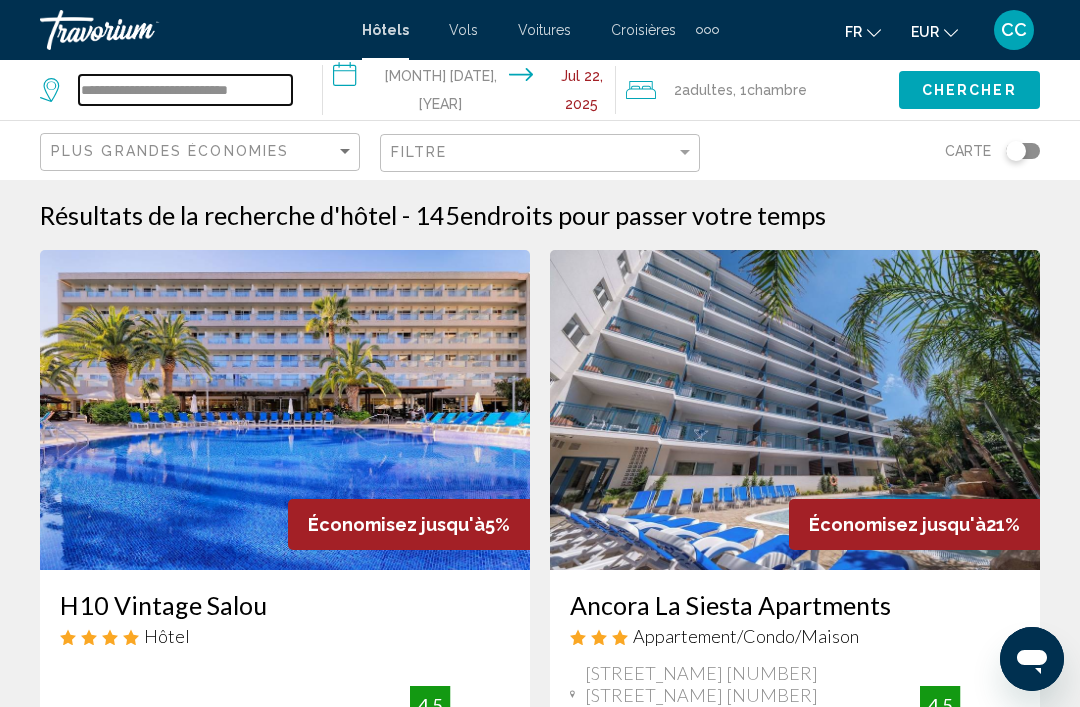 click on "**********" at bounding box center (185, 90) 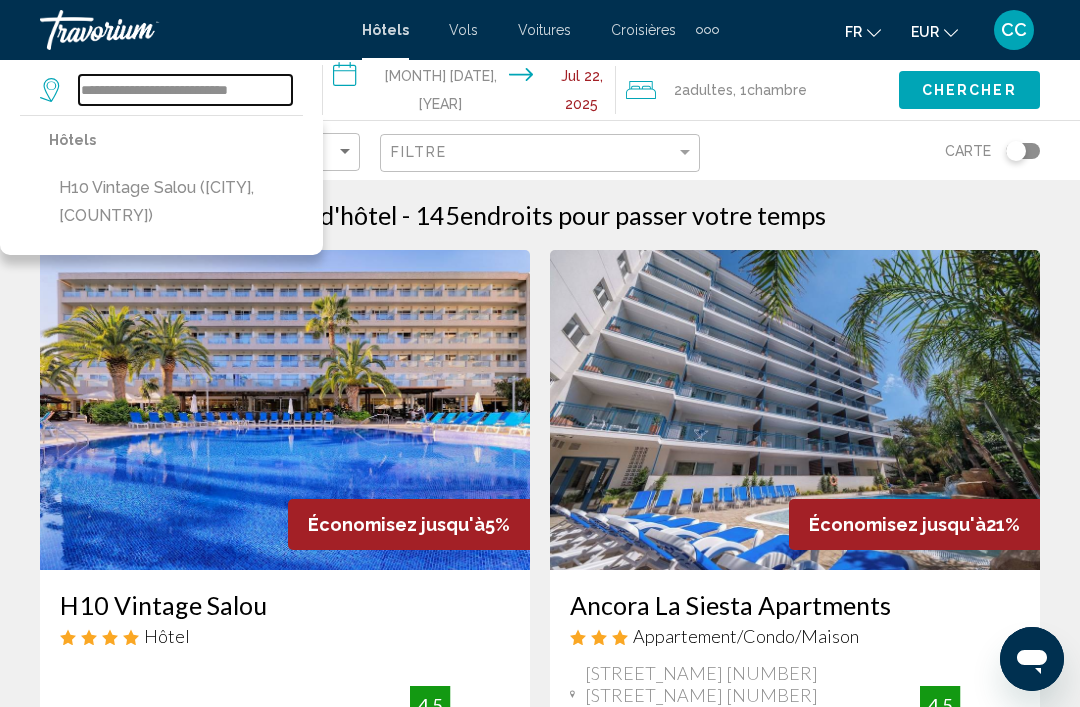 click on "**********" at bounding box center (185, 90) 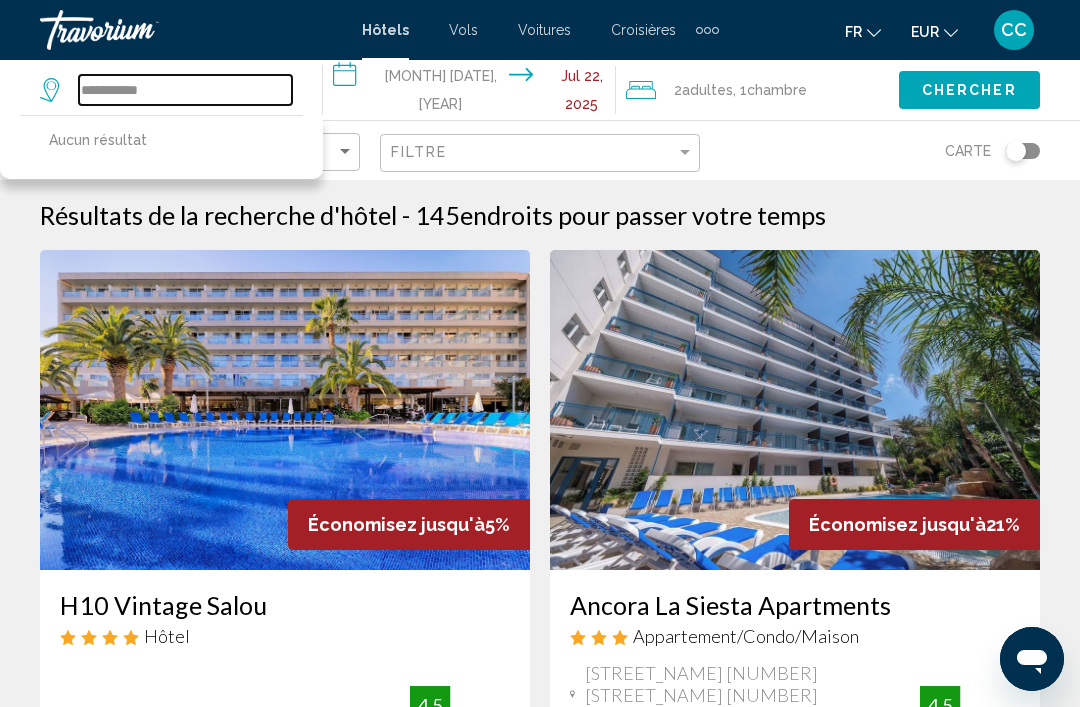 click on "**********" at bounding box center (185, 90) 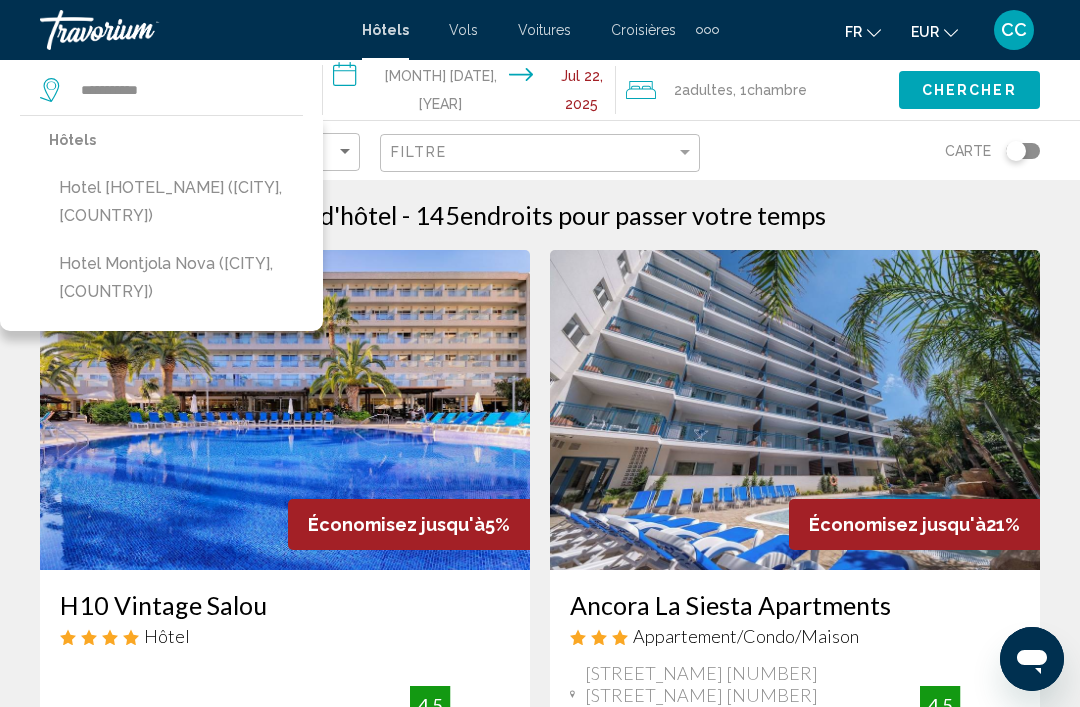 click on "Hotel [HOTEL_NAME] ([CITY], [COUNTRY])" at bounding box center (176, 202) 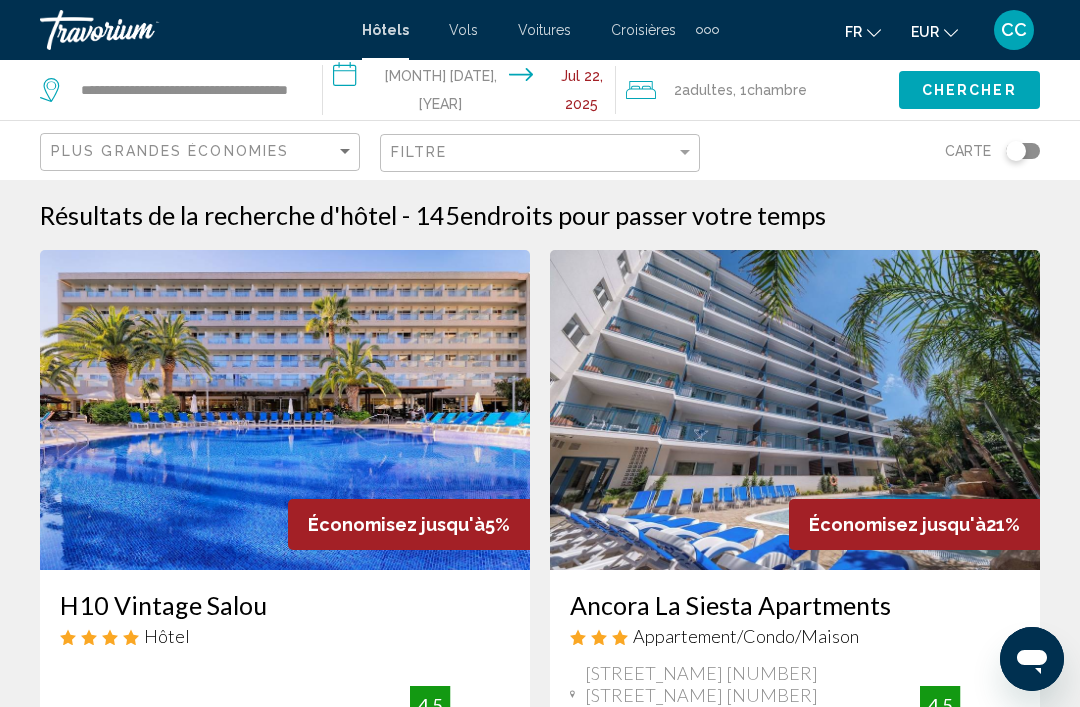 click on "Chercher" at bounding box center [969, 89] 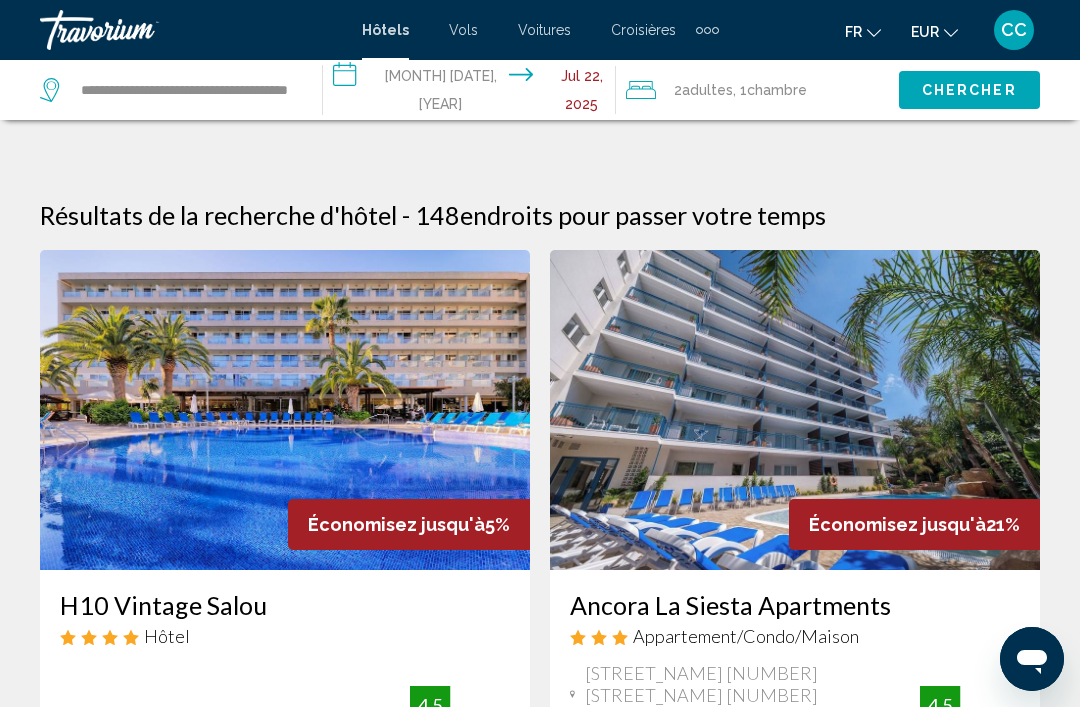click on "Chercher" at bounding box center (969, 91) 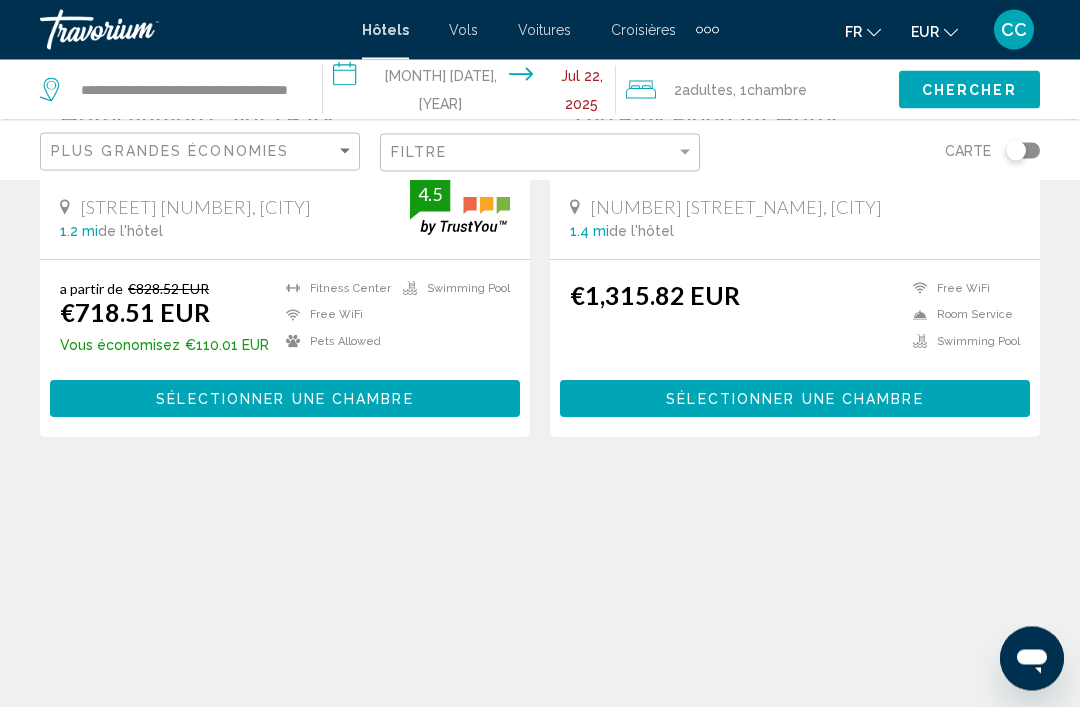 scroll, scrollTop: 1190, scrollLeft: 0, axis: vertical 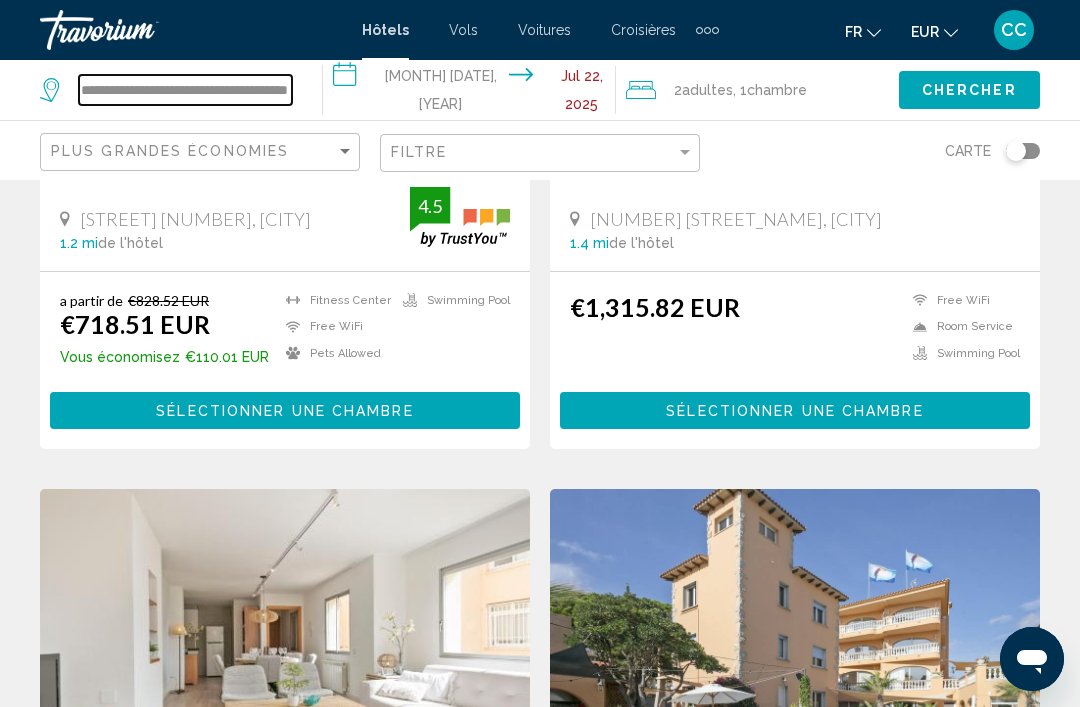 click on "**********" at bounding box center (185, 90) 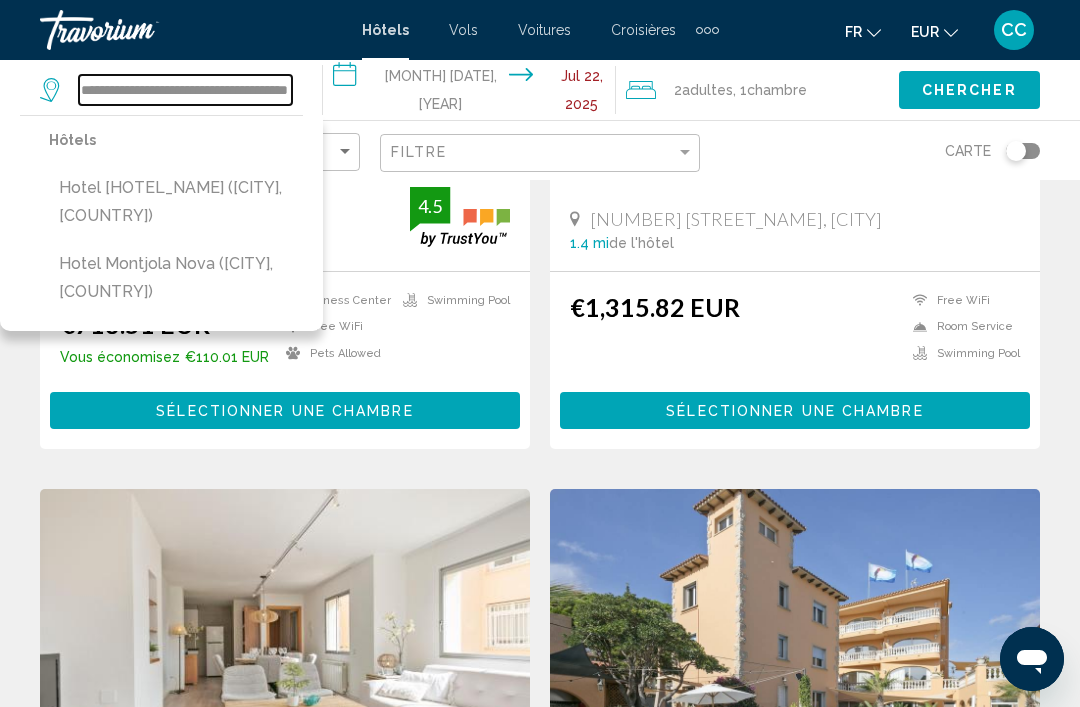 click on "**********" at bounding box center (185, 90) 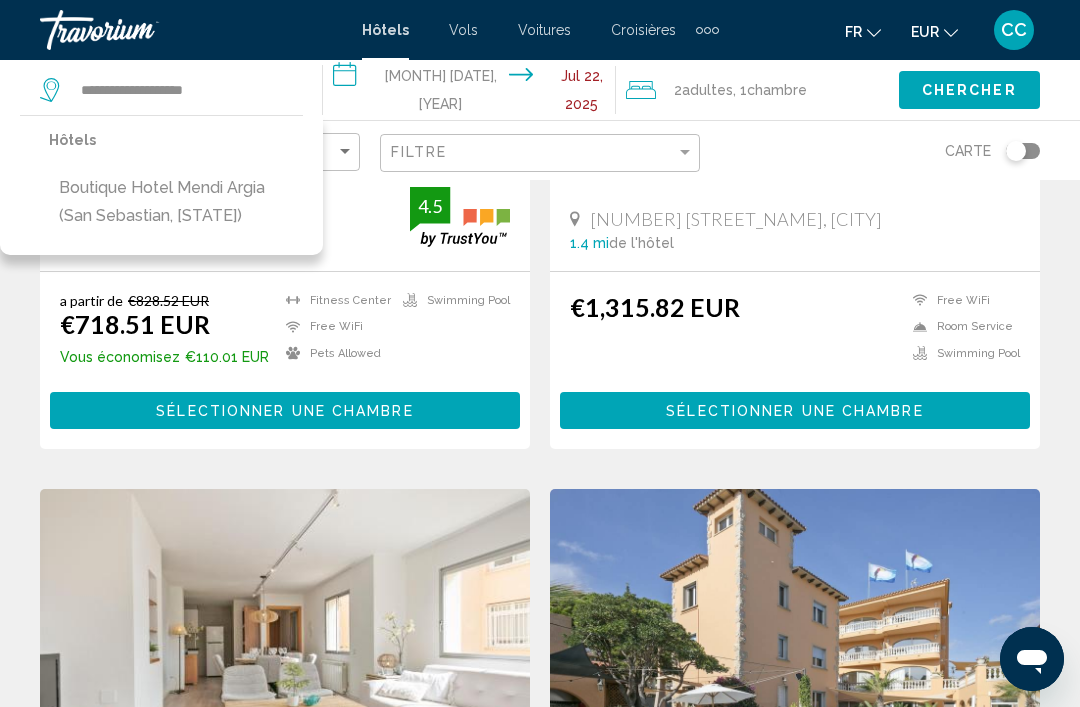 click on "Boutique Hotel Mendi Argia (San Sebastian, [STATE])" at bounding box center [176, 202] 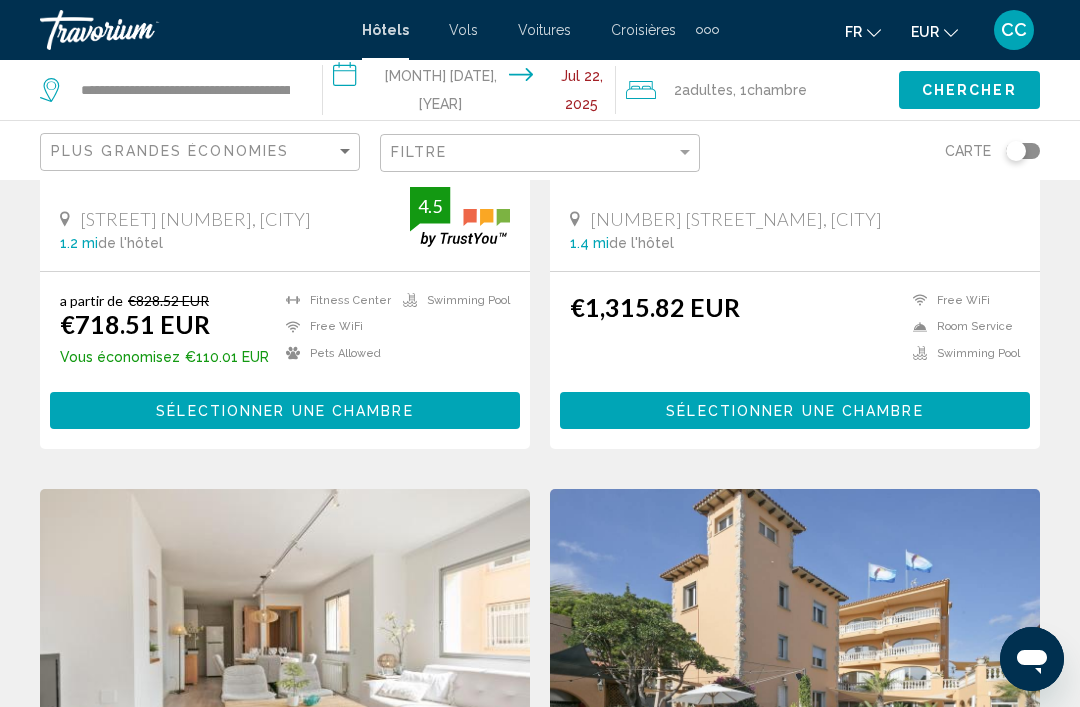 click on "**********" at bounding box center (473, 93) 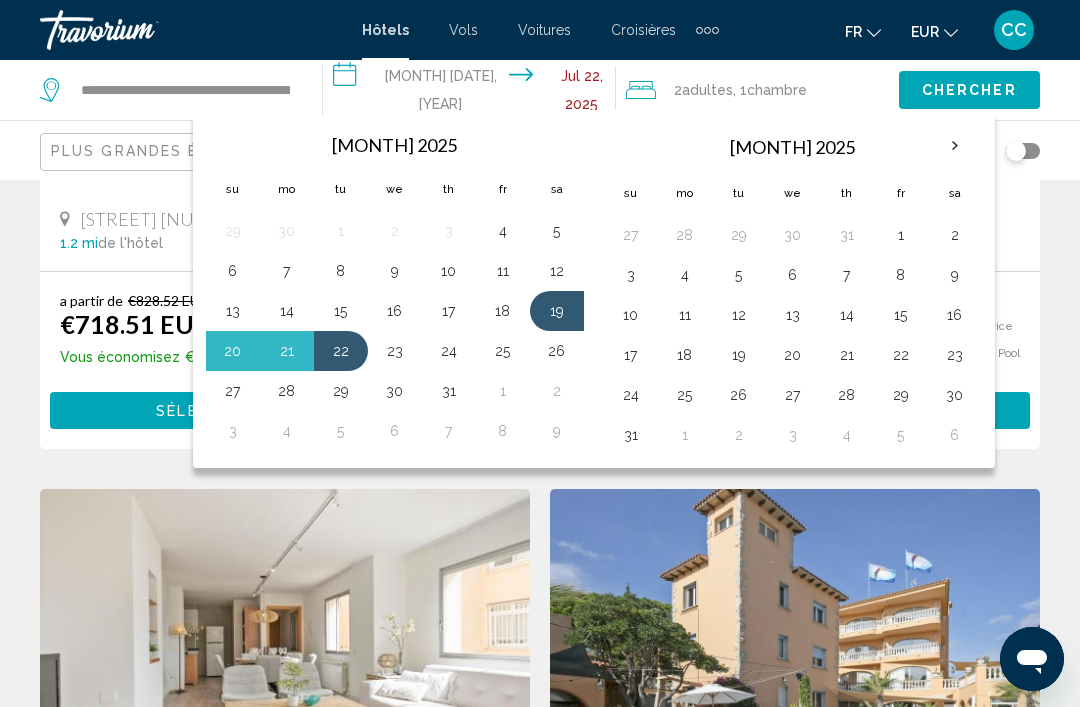 click on "20" at bounding box center [233, 351] 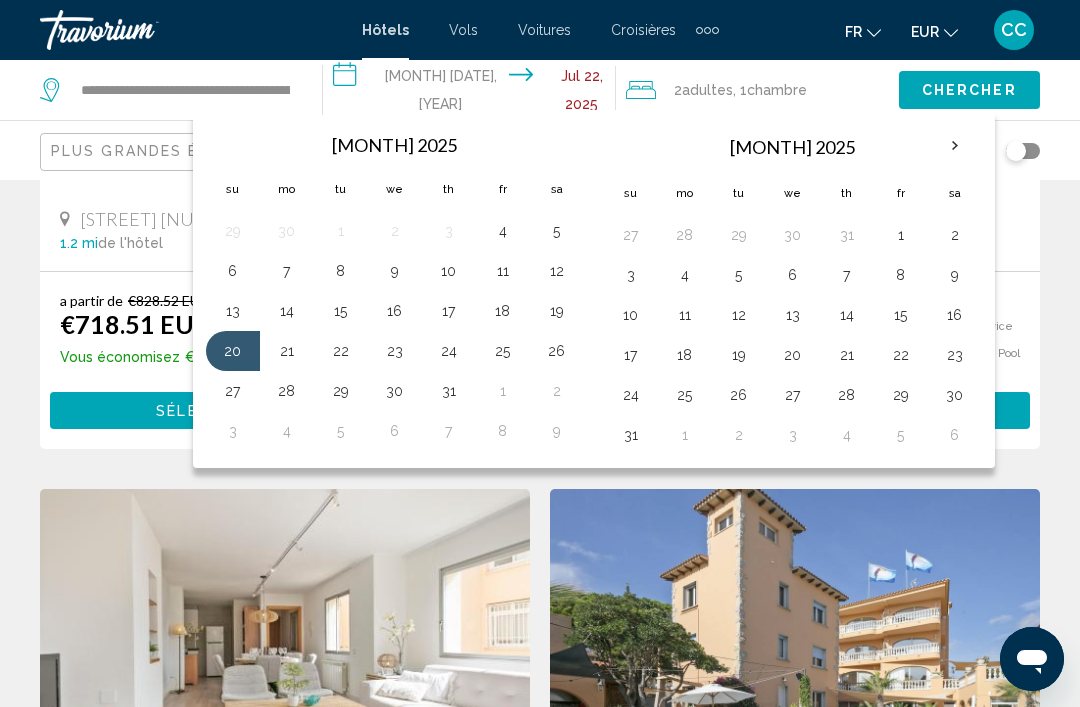 click on "21" at bounding box center (287, 351) 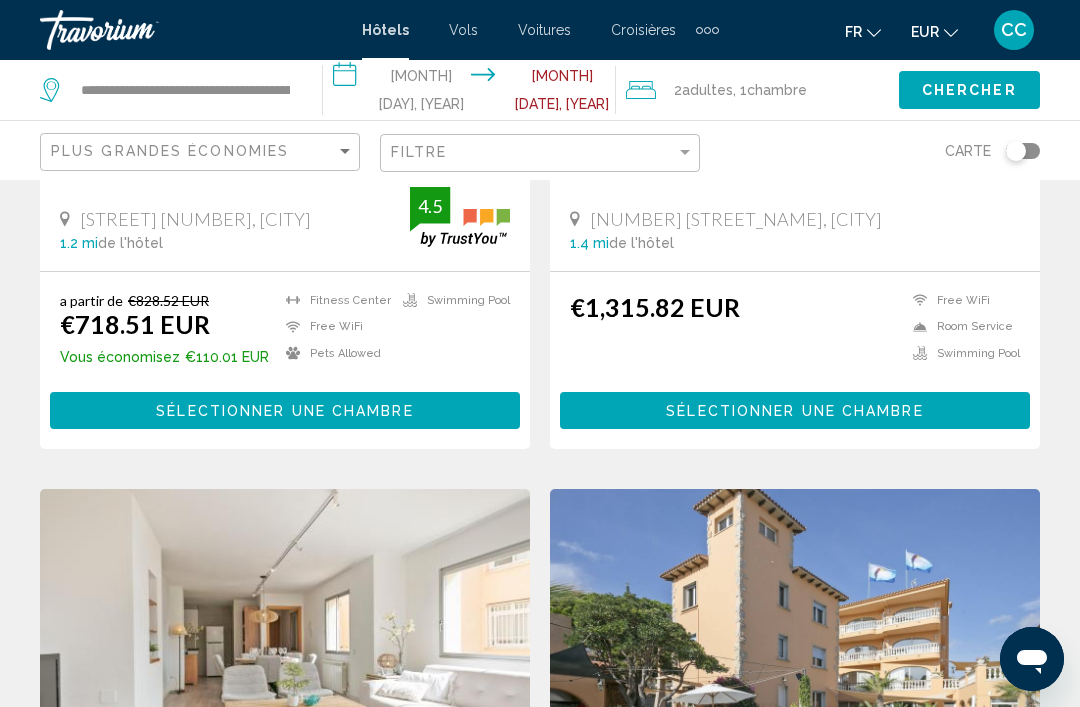 click on "Chercher" at bounding box center [969, 91] 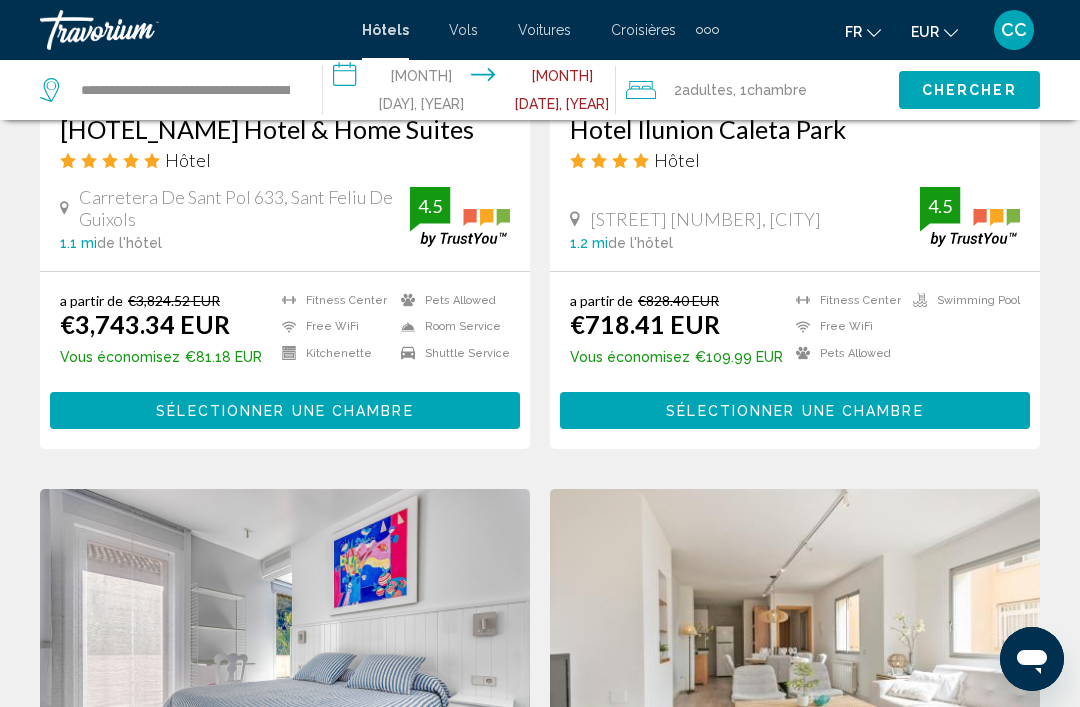 click on "Chercher" at bounding box center (969, 89) 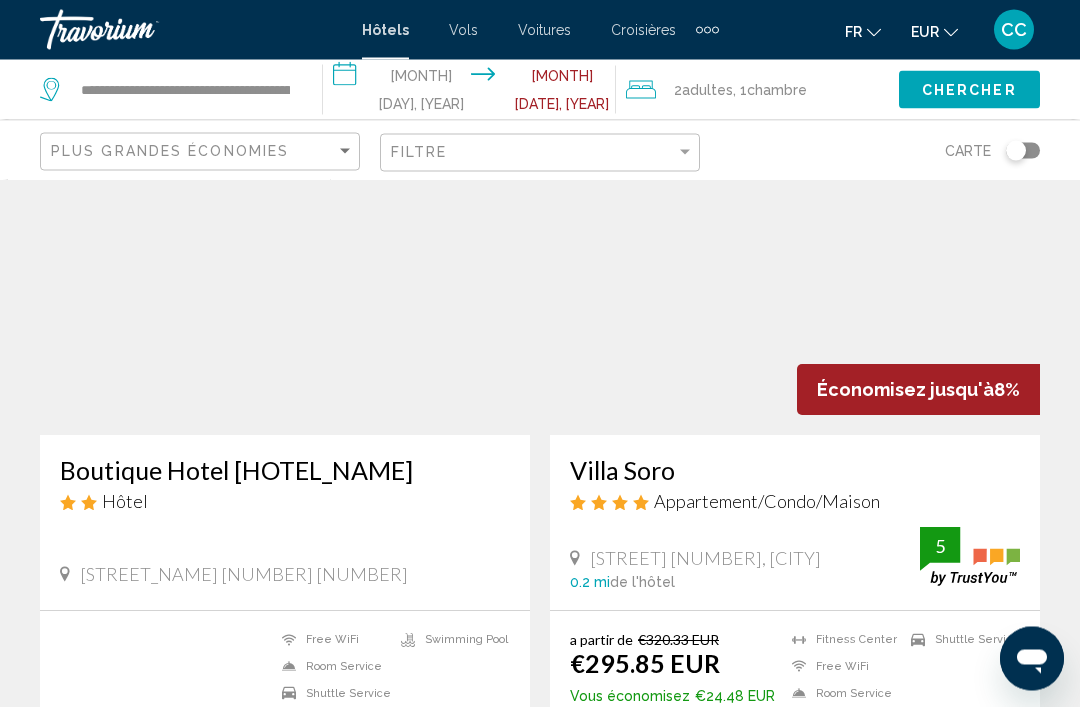 scroll, scrollTop: 127, scrollLeft: 0, axis: vertical 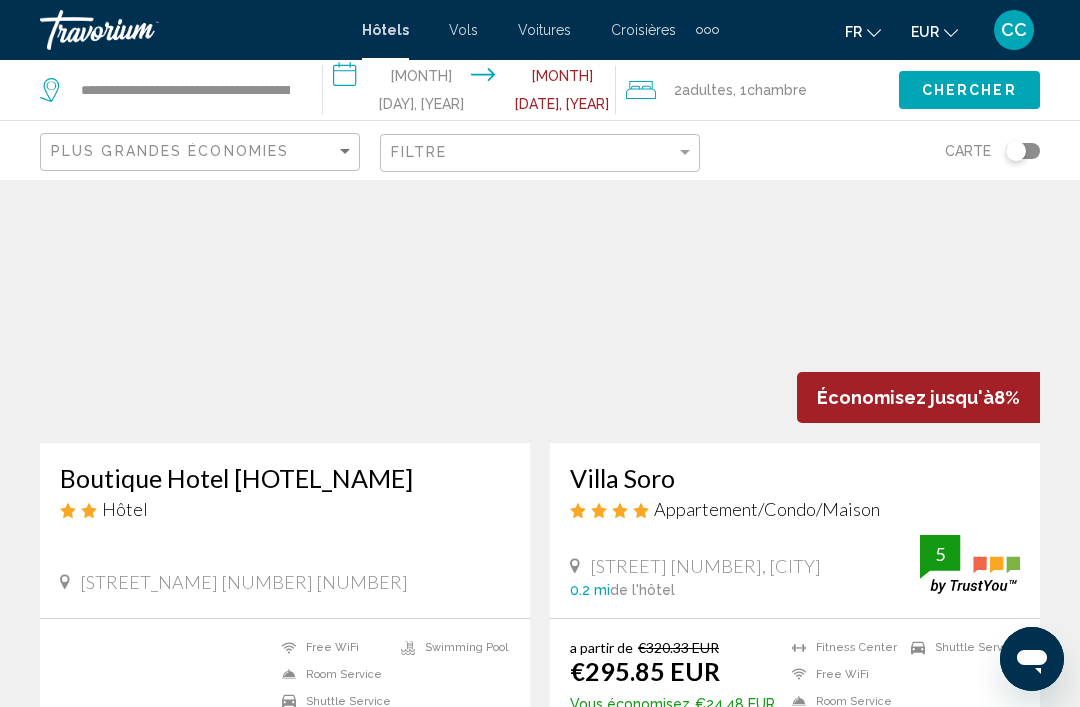 click on "**********" at bounding box center [473, 93] 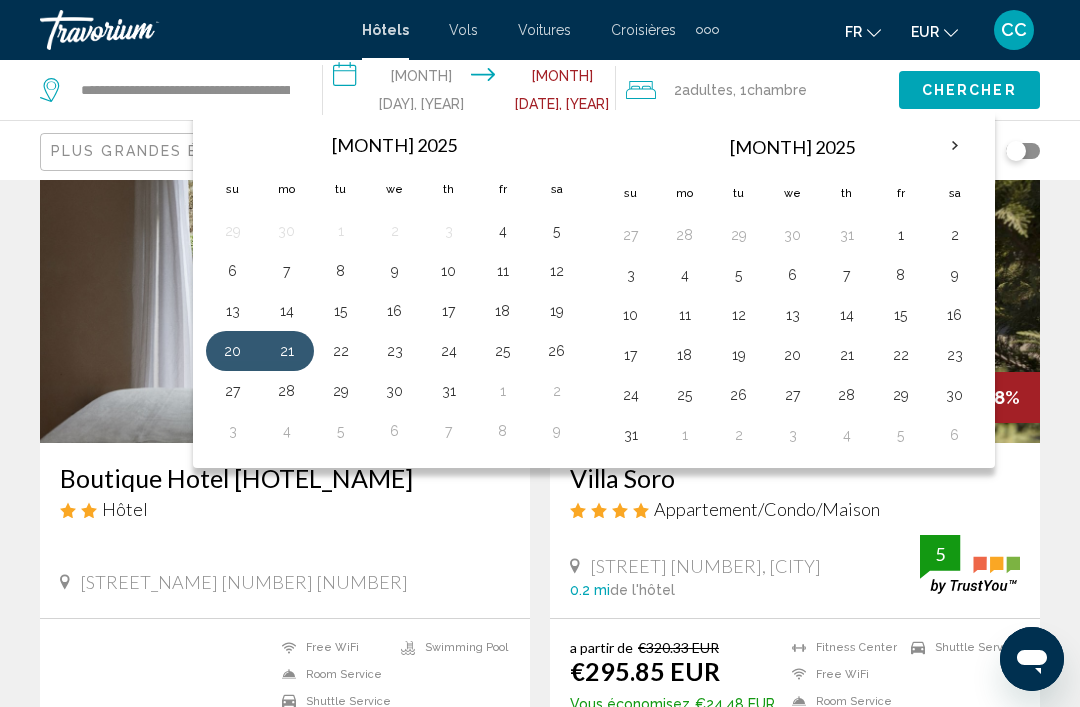click on "22" at bounding box center (341, 351) 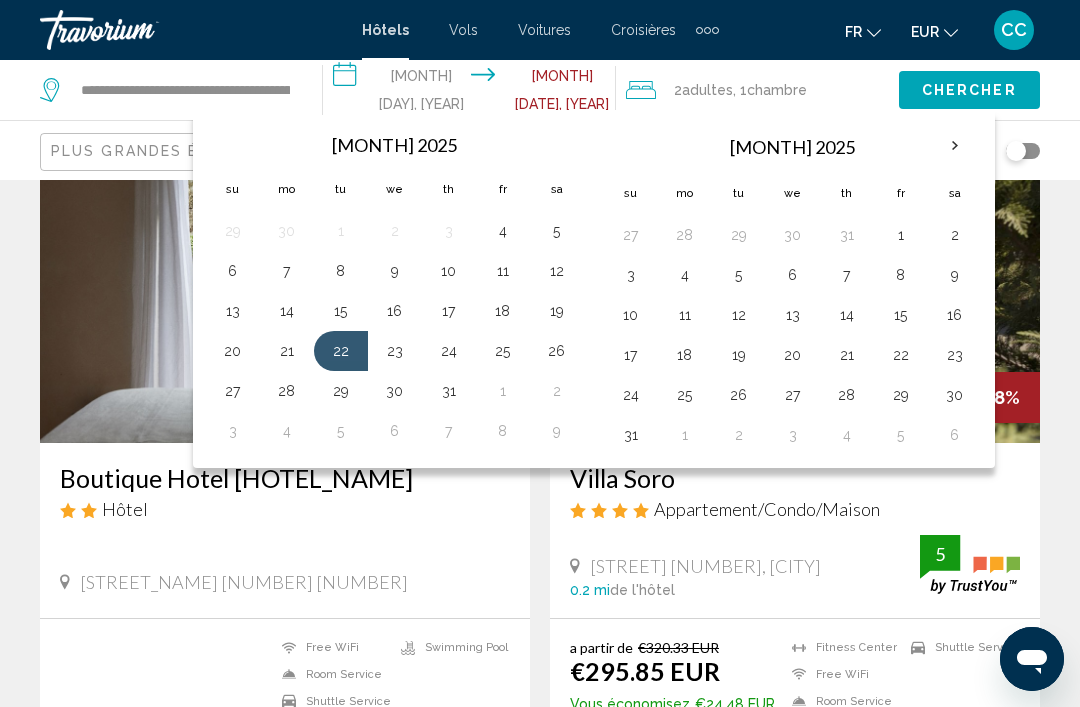 click on "23" at bounding box center [395, 351] 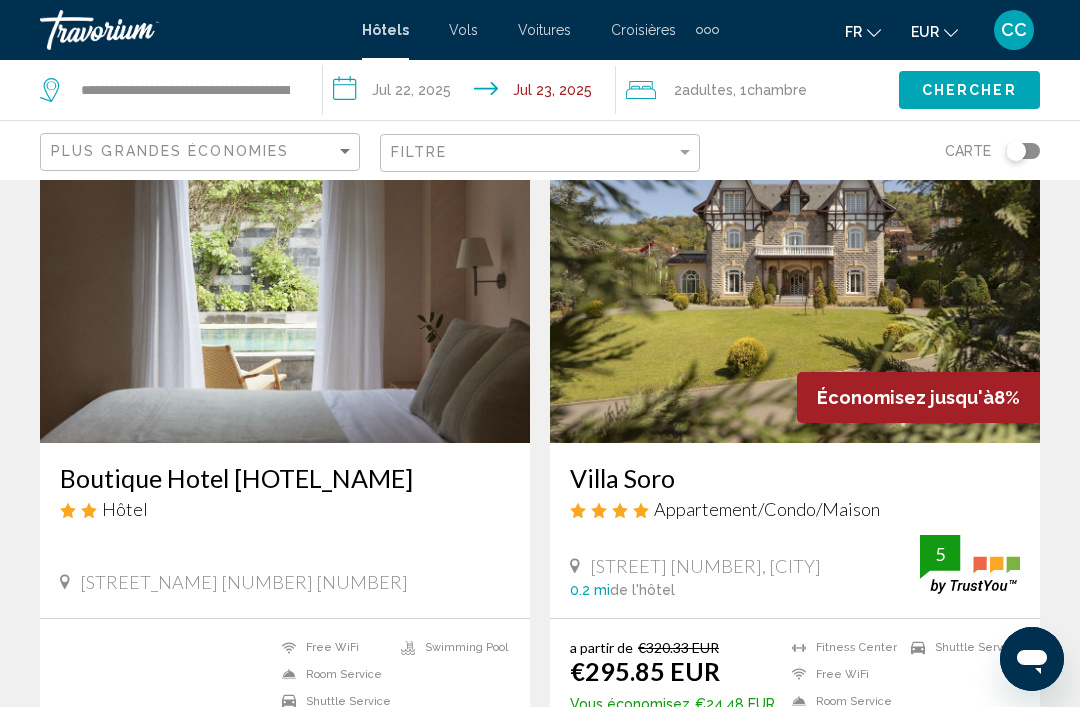 click on "Chercher" at bounding box center (969, 89) 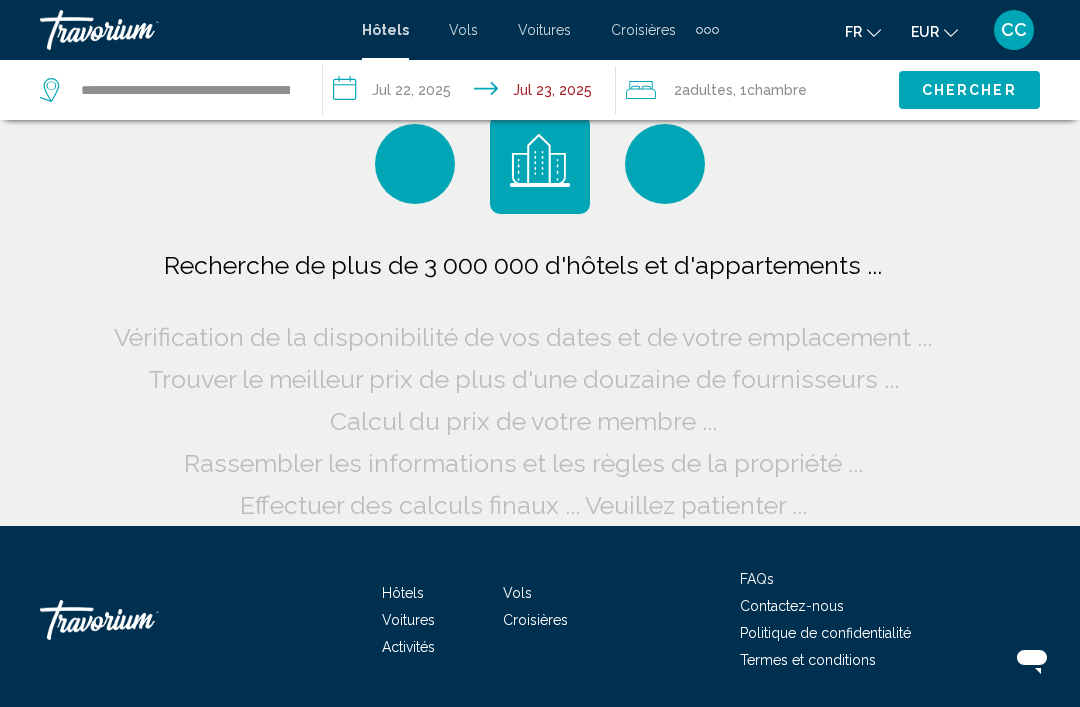 click on "Chercher" at bounding box center (969, 89) 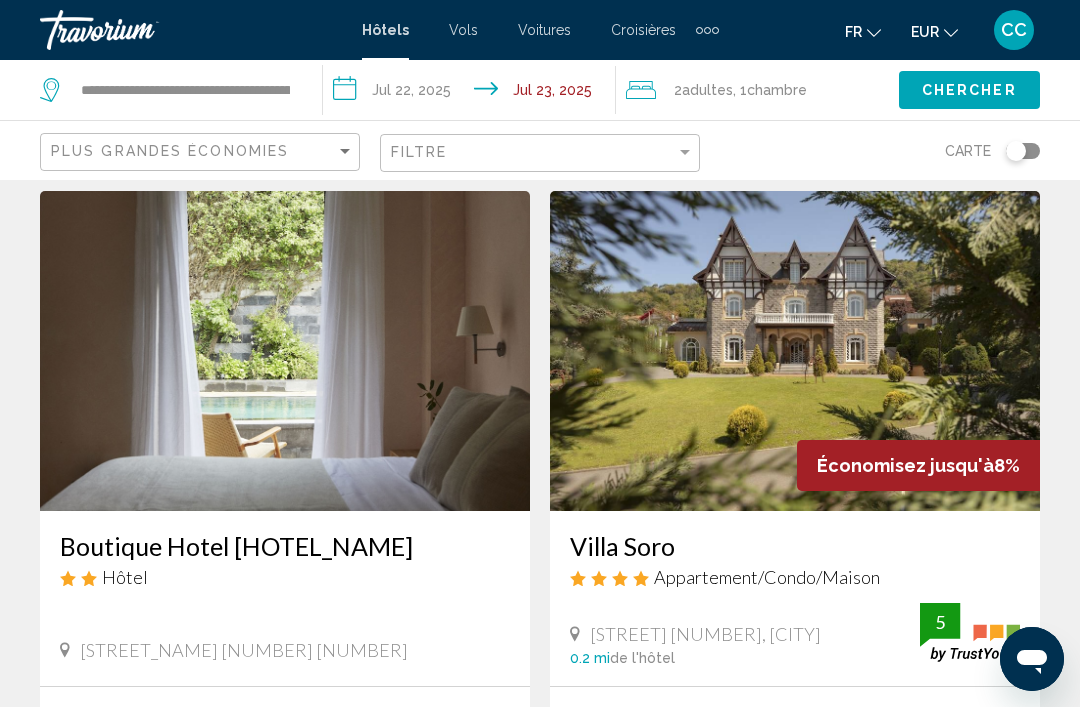 scroll, scrollTop: 57, scrollLeft: 0, axis: vertical 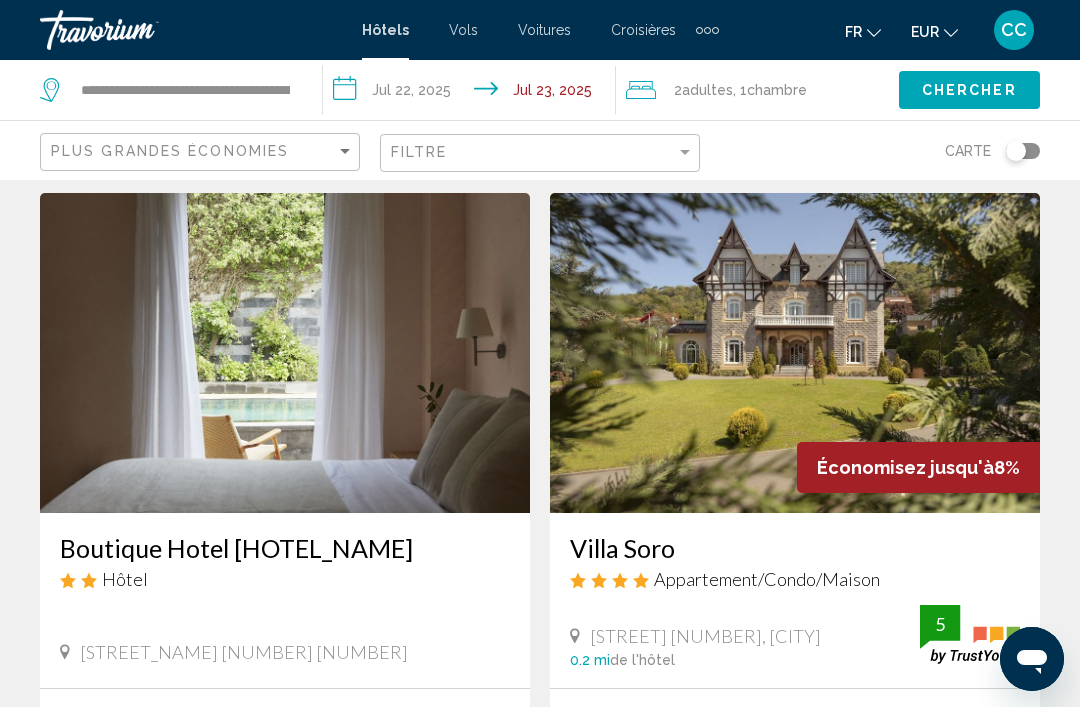 click on "**********" at bounding box center (473, 93) 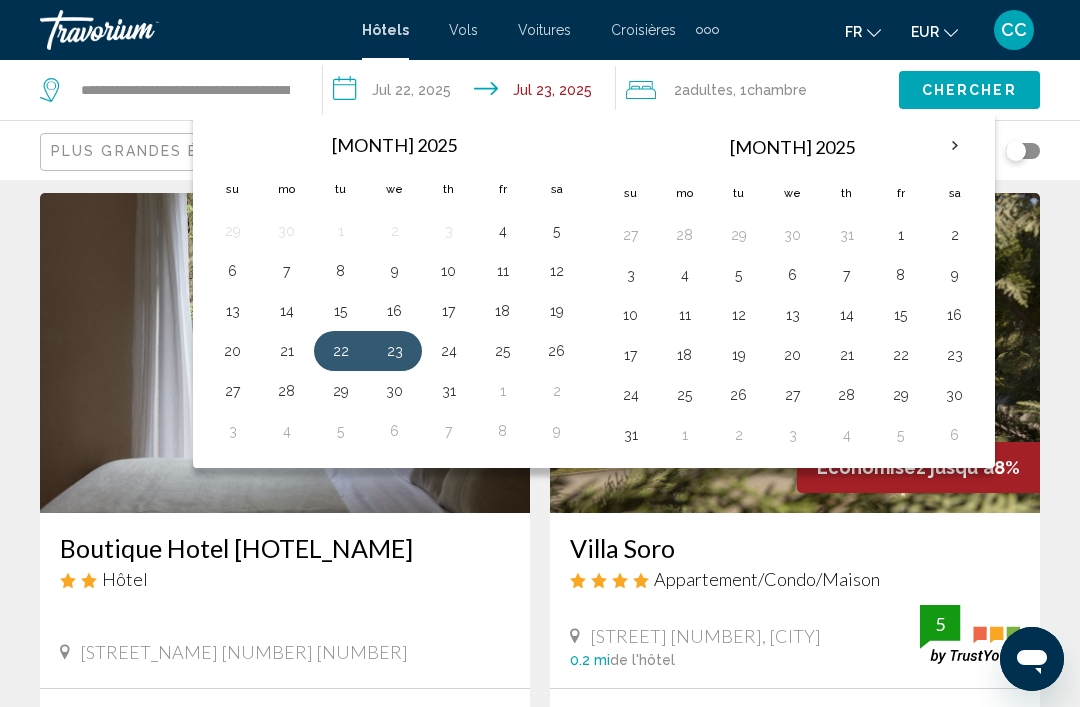 click on "20" at bounding box center (233, 351) 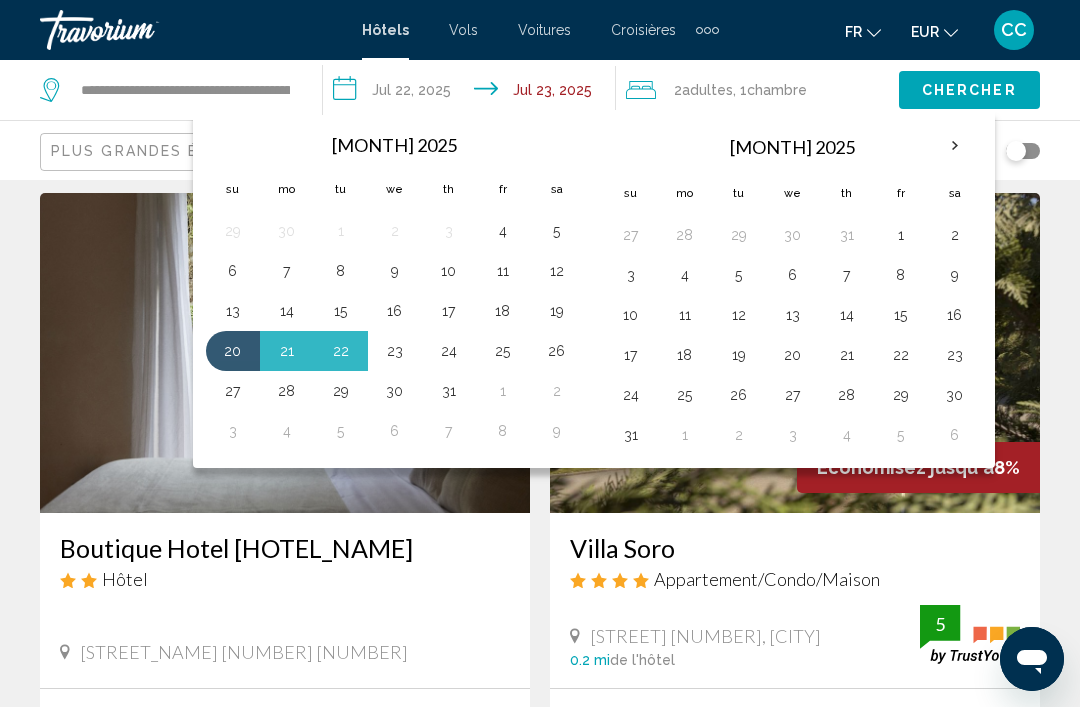 click on "22" at bounding box center (341, 351) 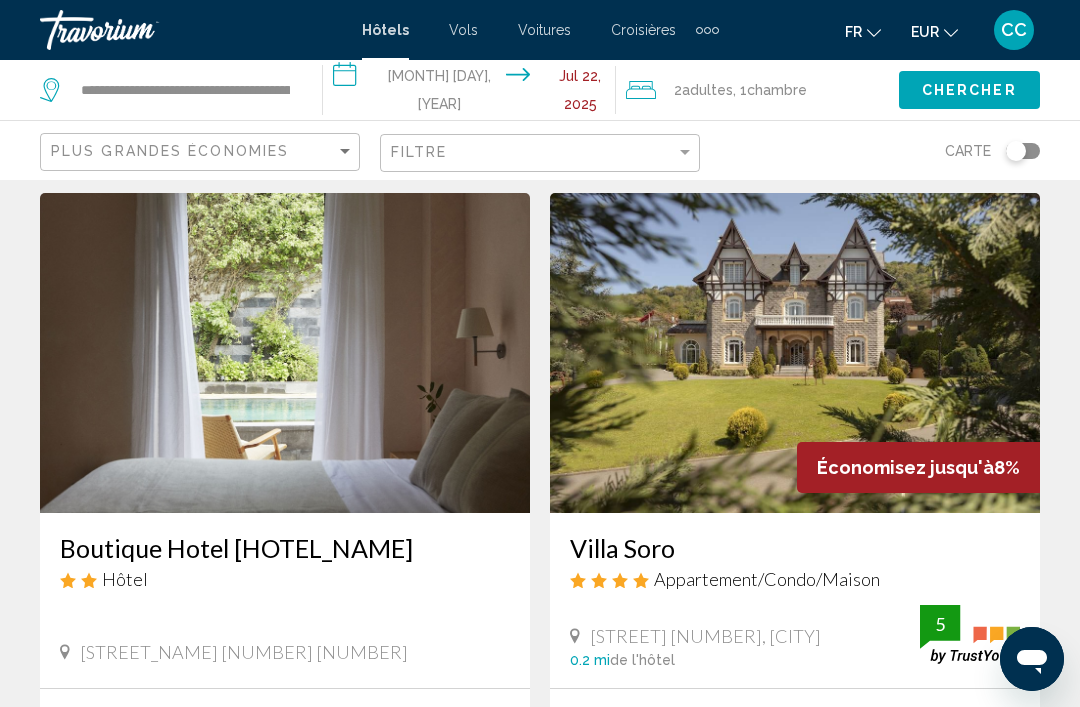 click on "Chercher" at bounding box center (969, 91) 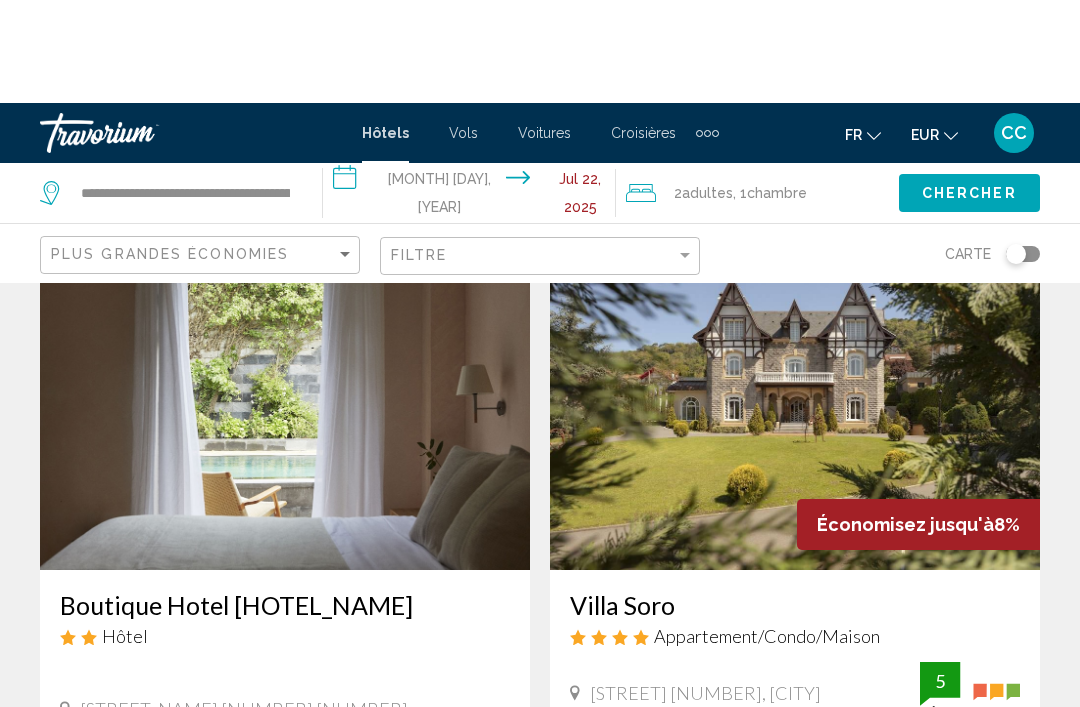 scroll, scrollTop: 0, scrollLeft: 0, axis: both 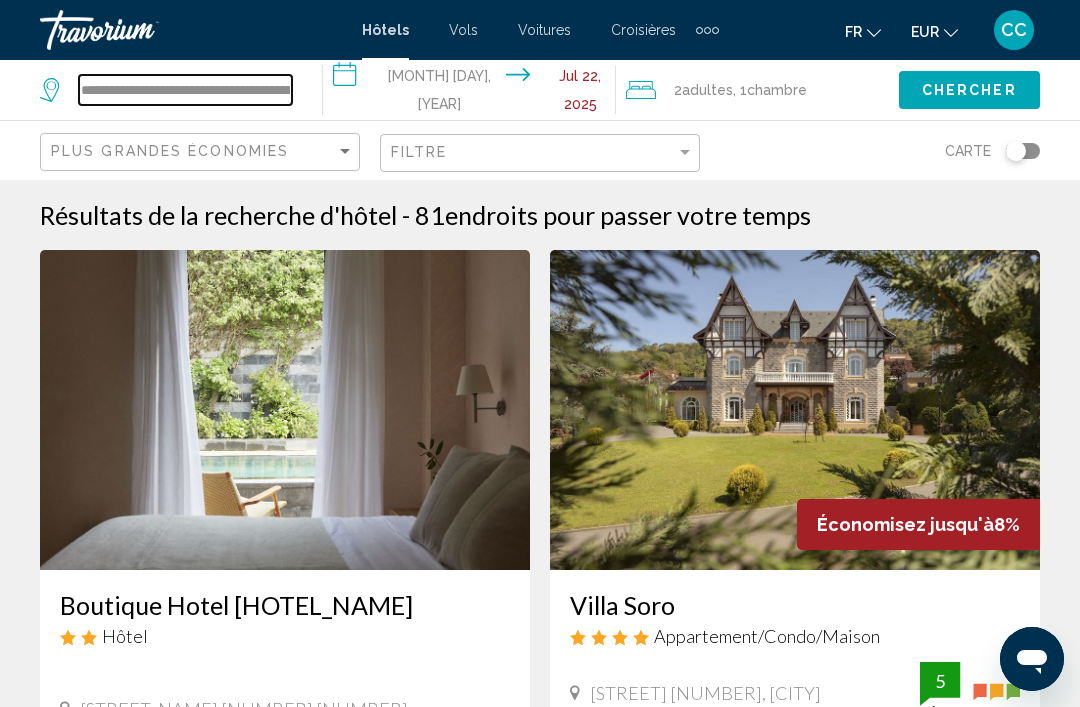click on "**********" at bounding box center [185, 90] 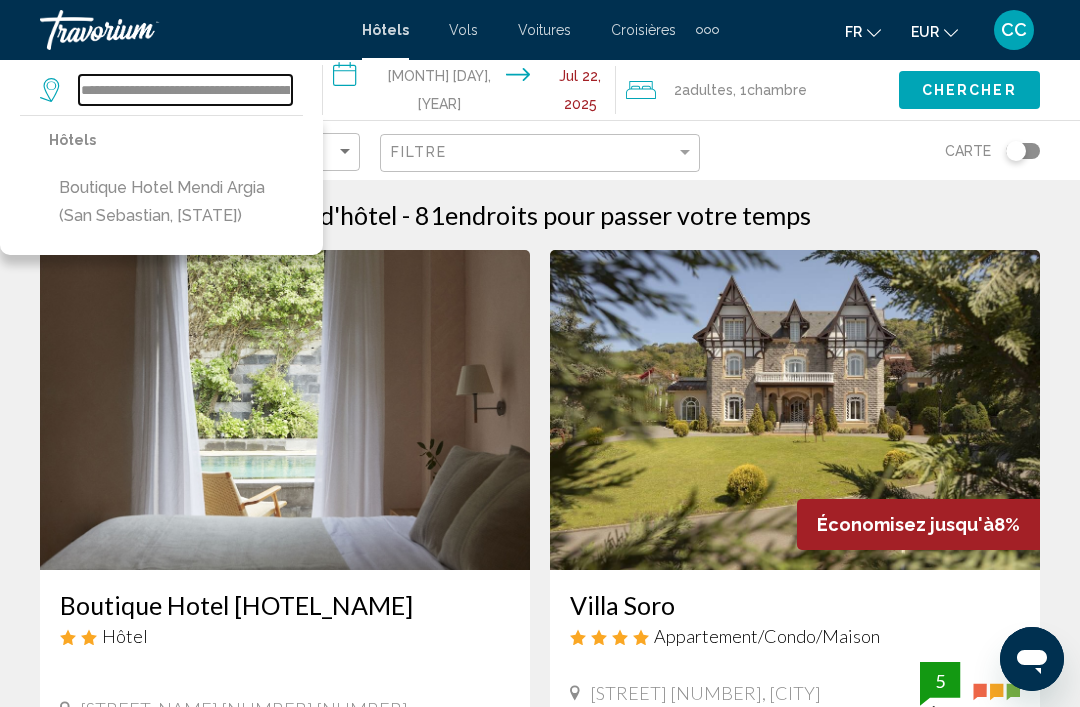 click on "**********" at bounding box center [185, 90] 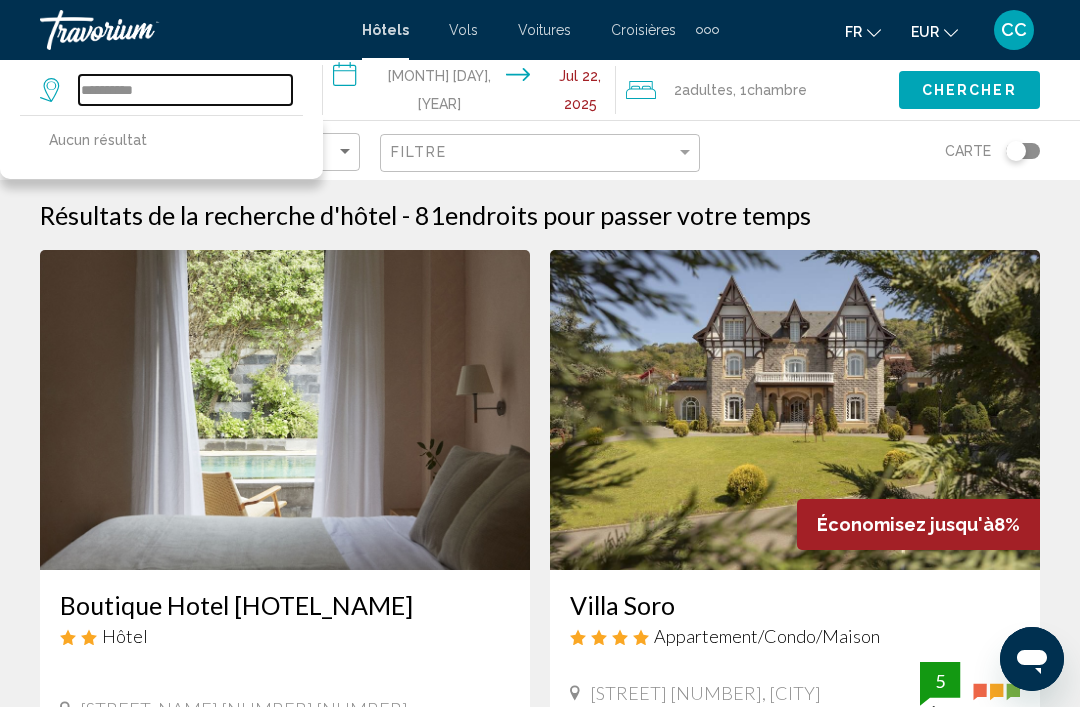 click on "**********" at bounding box center [185, 90] 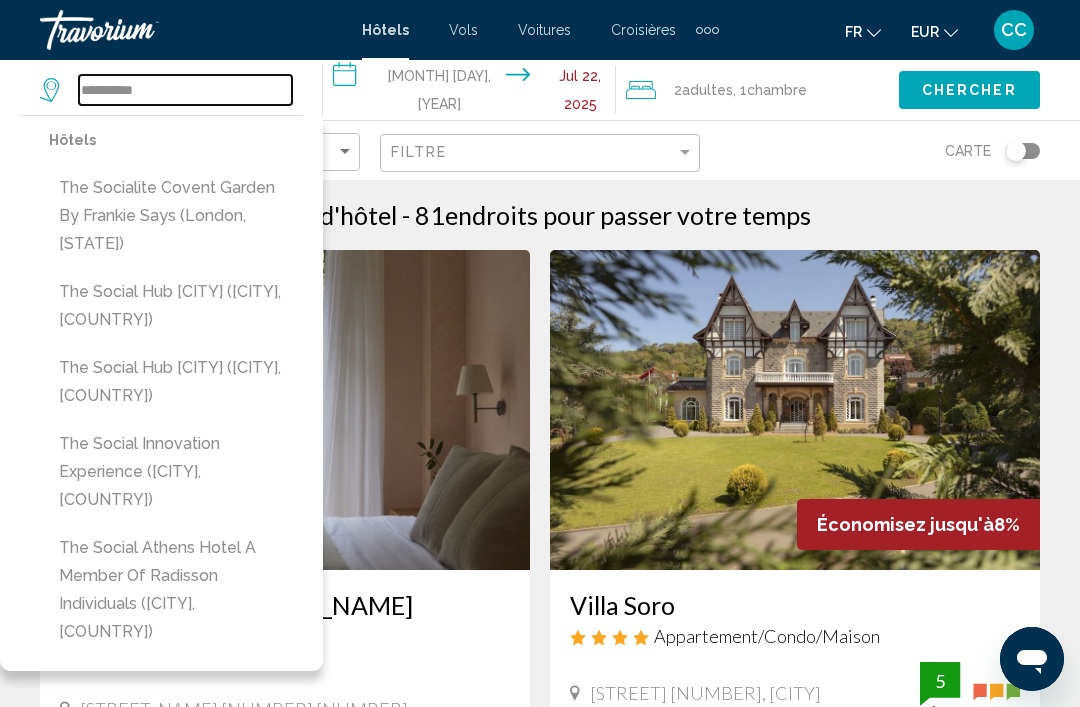click on "**********" at bounding box center (185, 90) 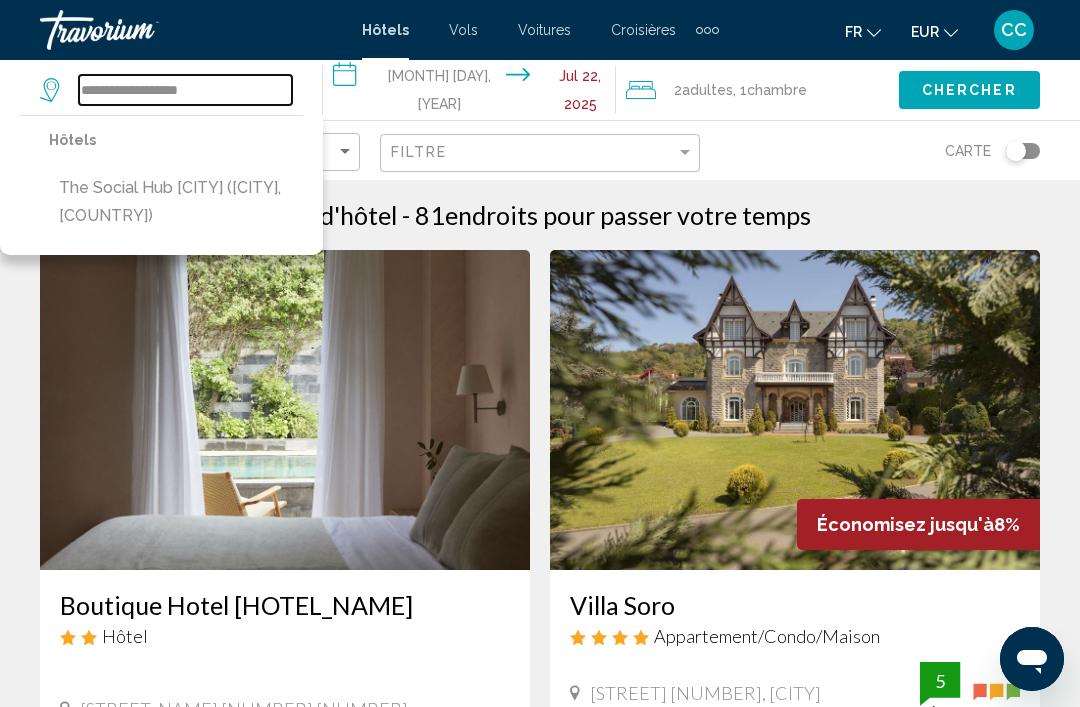 type on "**********" 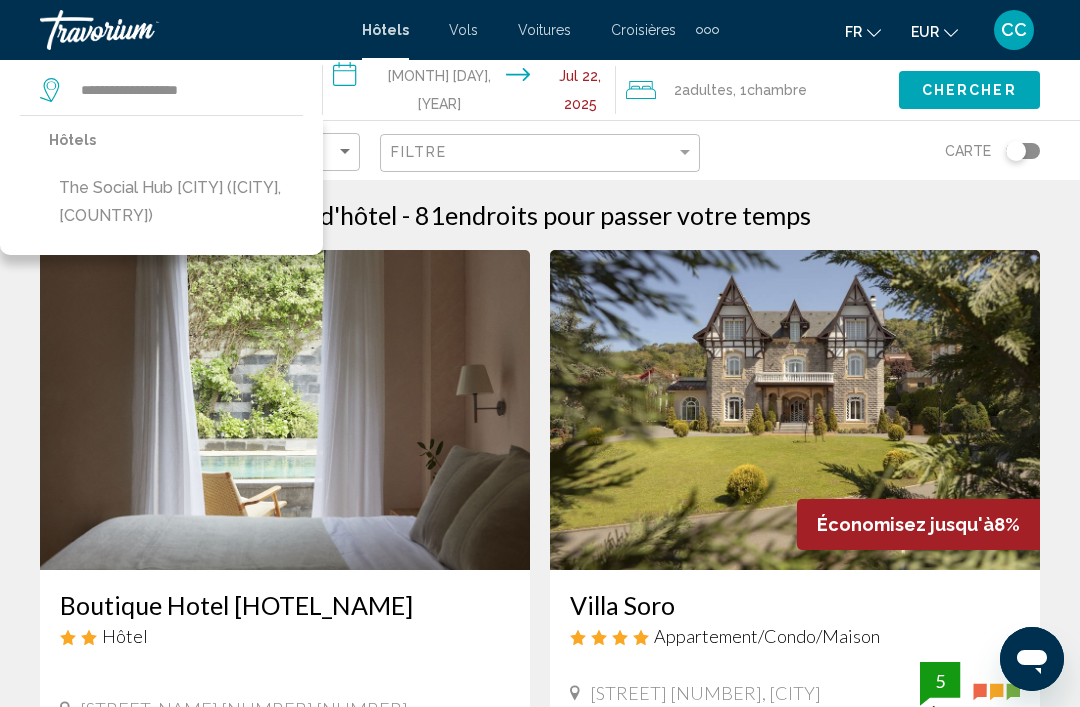click on "The Social Hub [CITY] ([CITY], [COUNTRY])" at bounding box center [176, 202] 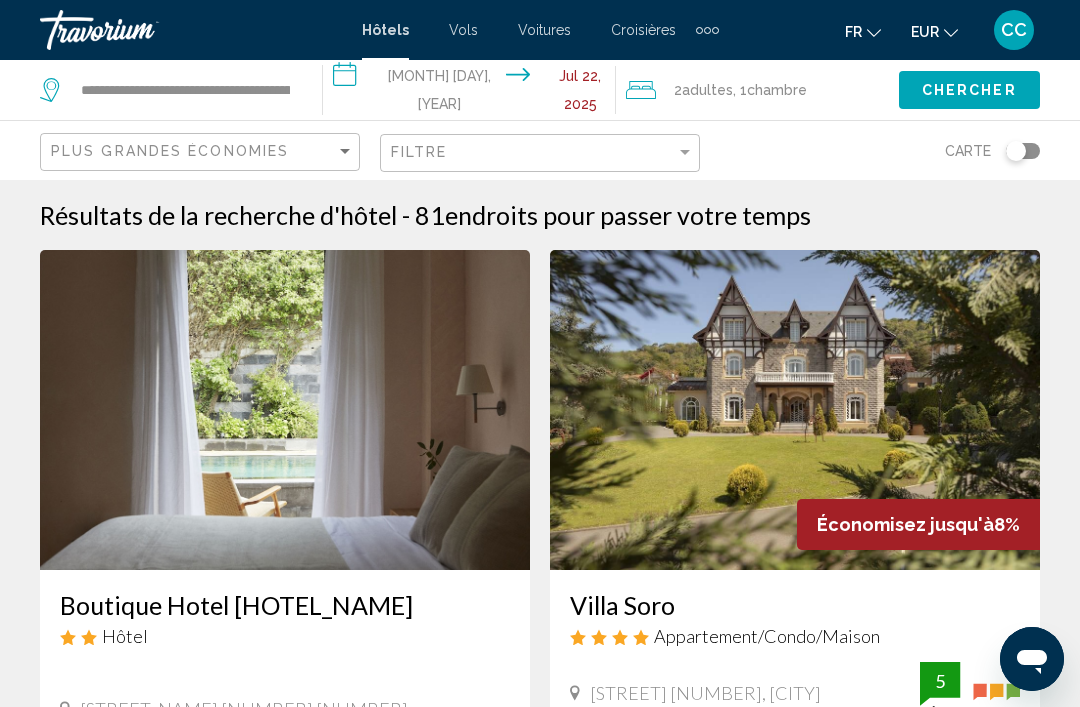 click on "**********" at bounding box center [473, 93] 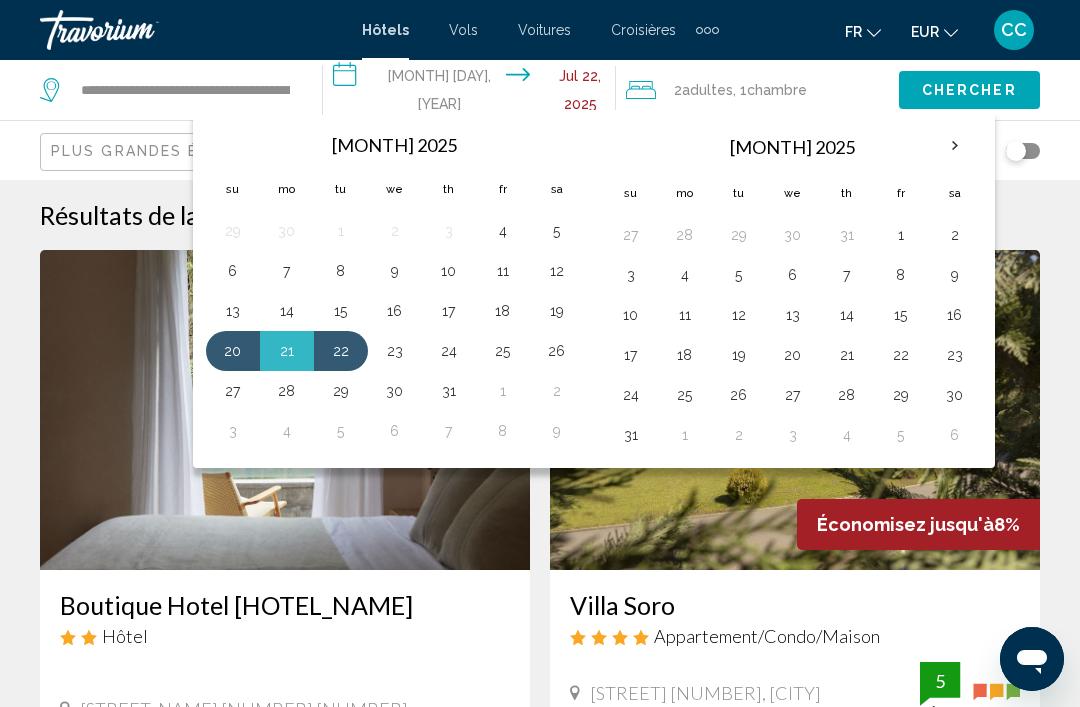click on "20" at bounding box center (233, 351) 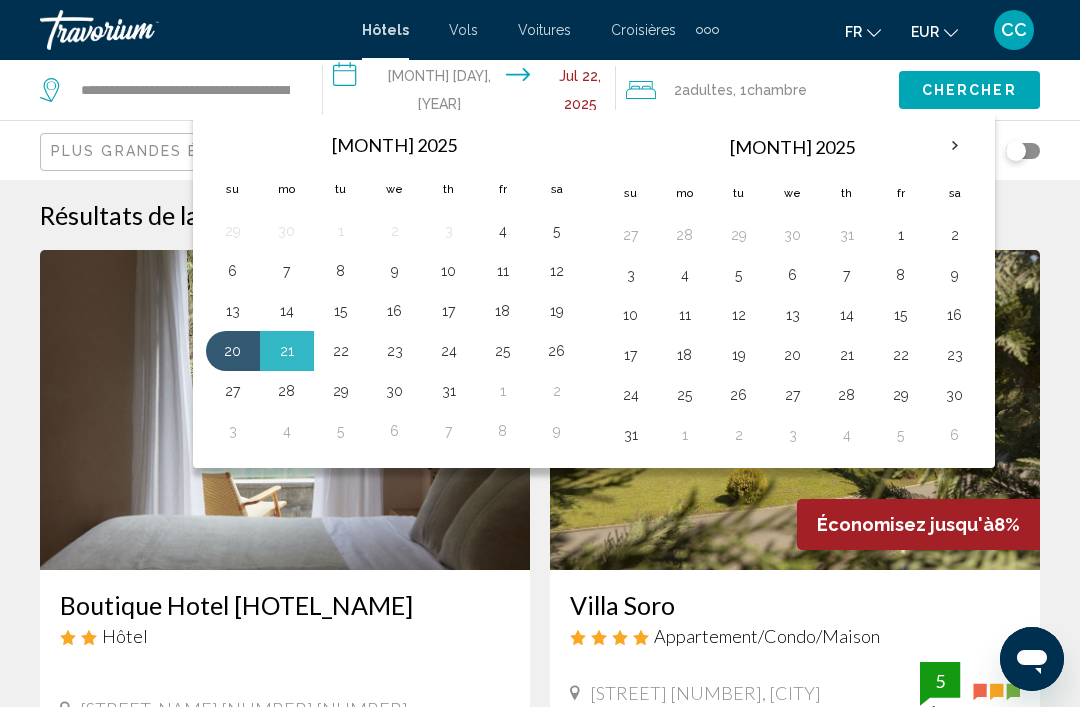 click on "21" at bounding box center (287, 351) 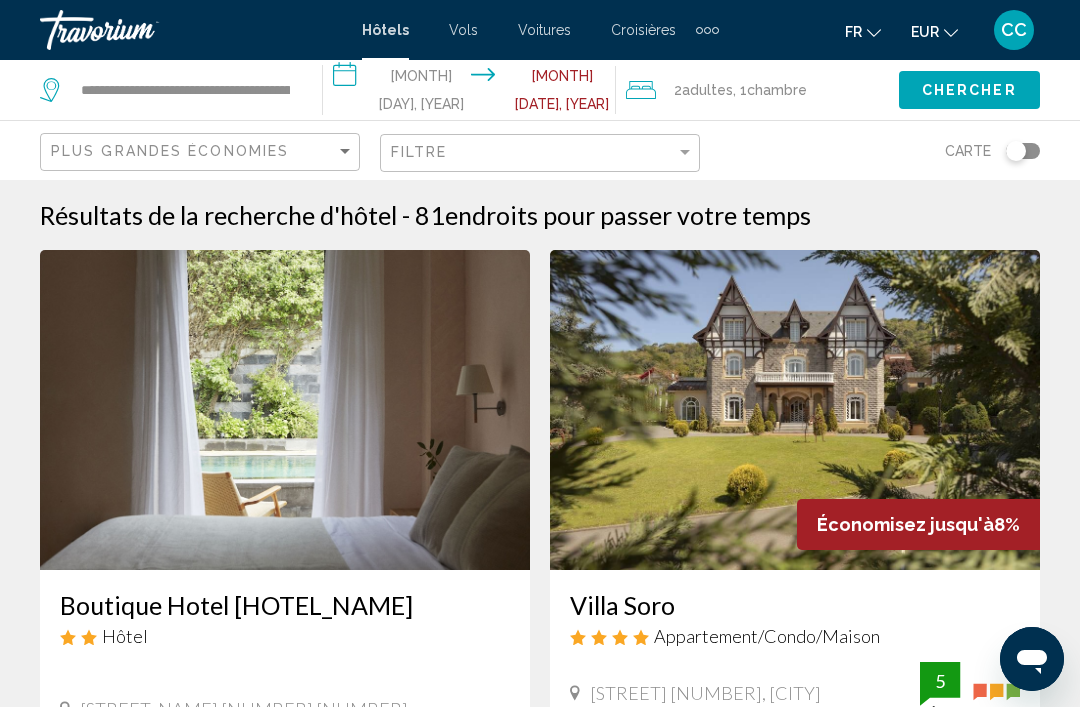click on "Chercher" at bounding box center [969, 89] 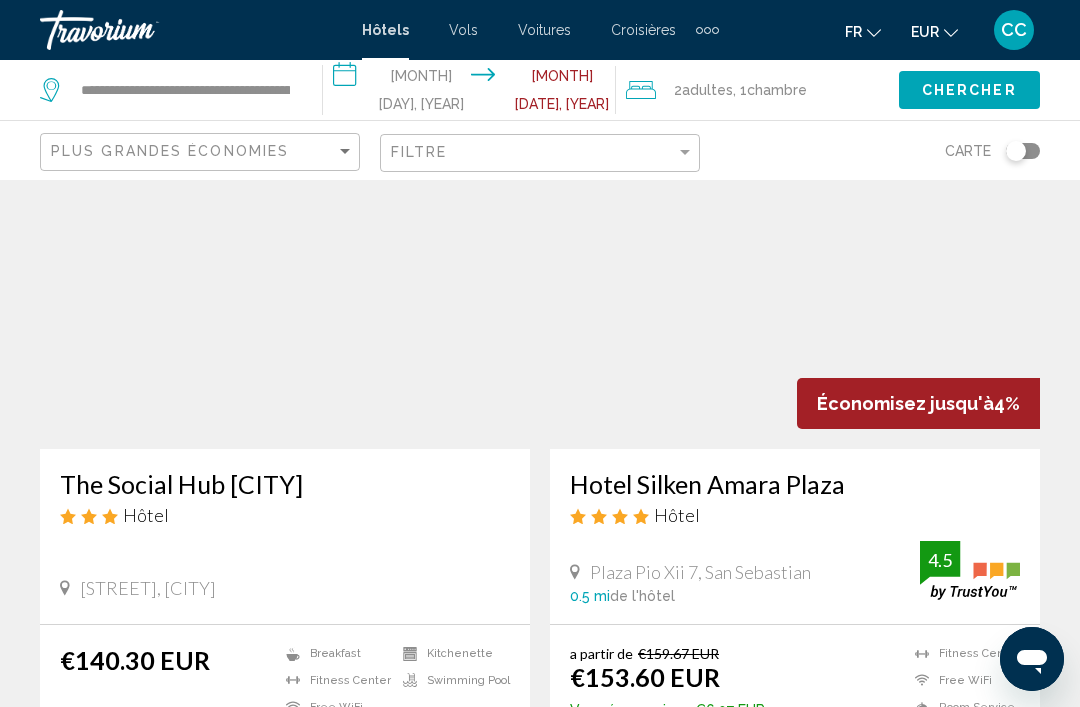 scroll, scrollTop: 120, scrollLeft: 0, axis: vertical 